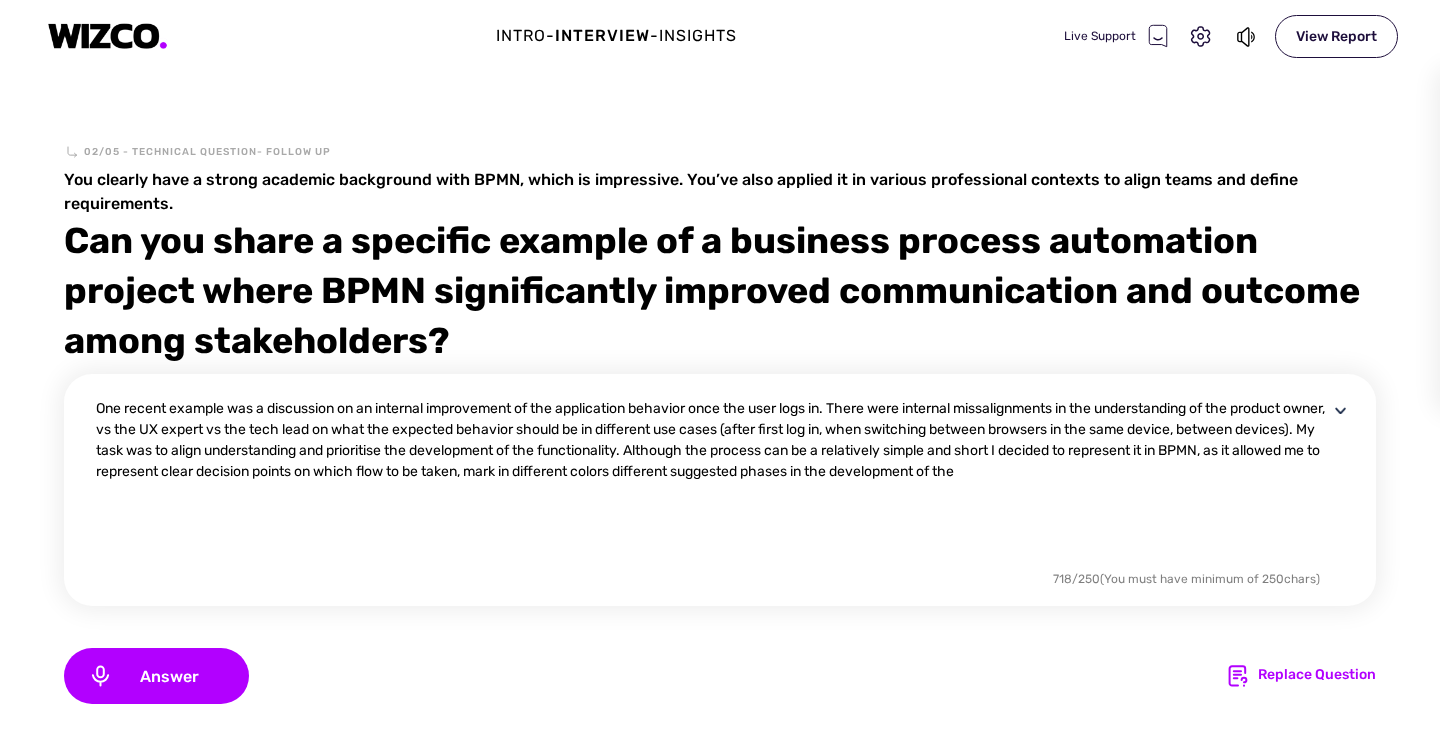 scroll, scrollTop: 0, scrollLeft: 0, axis: both 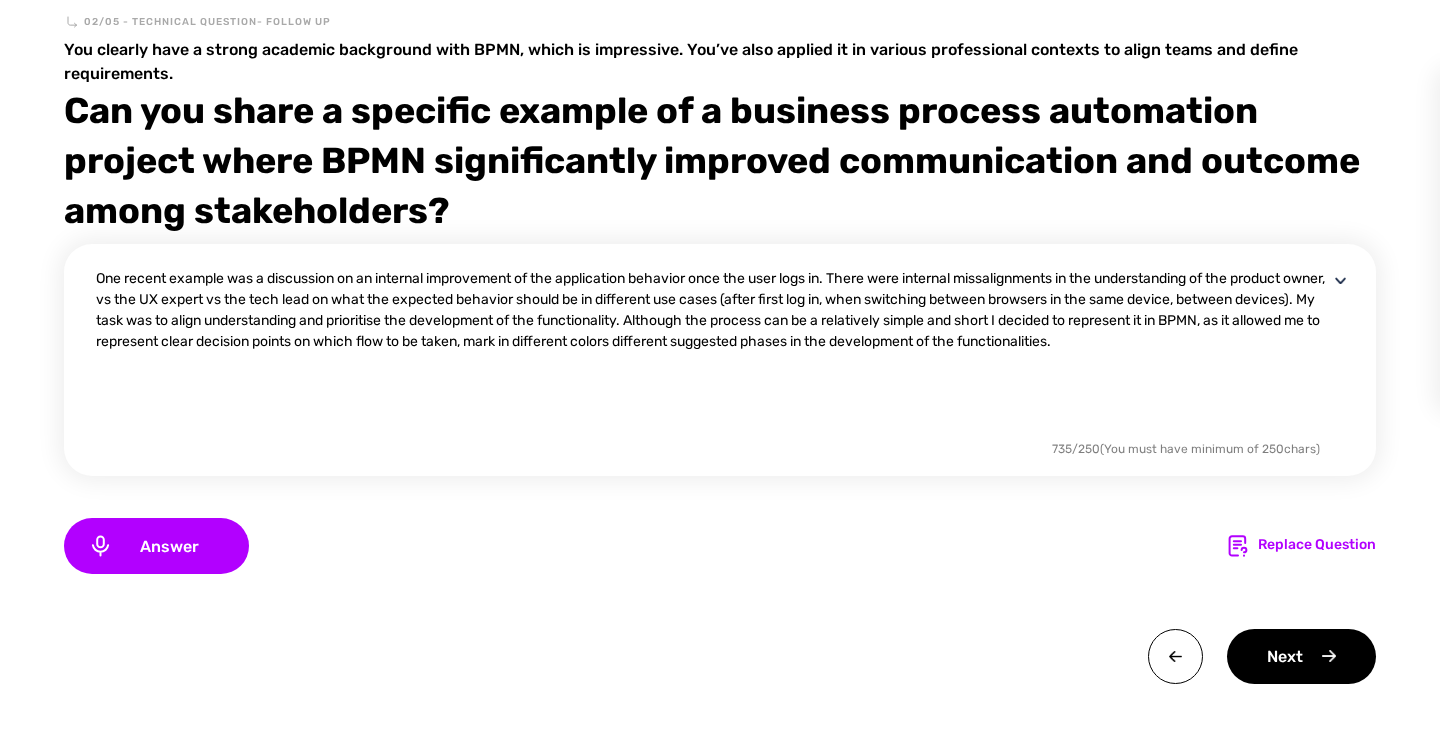click on "One recent example was a discussion on an internal improvement of the application behavior once the user logs in. There were internal missalignments in the understanding of the product owner, vs the UX expert vs the tech lead on what the expected behavior should be in different use cases (after first log in, when switching between browsers in the same device, between devices). My task was to align understanding and prioritise the development of the functionality. Although the process can be a relatively simple and short I decided to represent it in BPMN, as it allowed me to represent clear decision points on which flow to be taken, mark in different colors different suggested phases in the development of the functionalities." at bounding box center (712, 352) 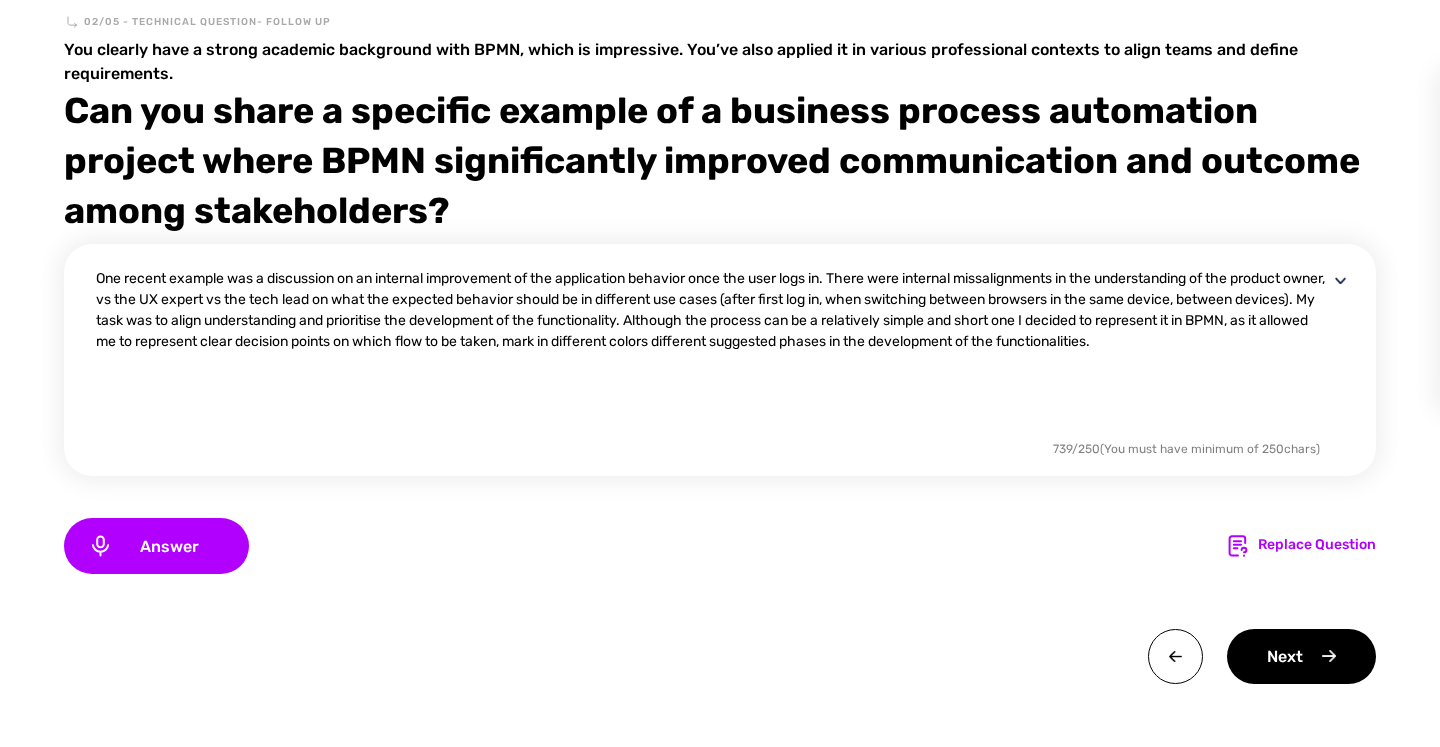 click on "One recent example was a discussion on an internal improvement of the application behavior once the user logs in. There were internal missalignments in the understanding of the product owner, vs the UX expert vs the tech lead on what the expected behavior should be in different use cases (after first log in, when switching between browsers in the same device, between devices). My task was to align understanding and prioritise the development of the functionality. Although the process can be a relatively simple and short one I decided to represent it in BPMN, as it allowed me to represent clear decision points on which flow to be taken, mark in different colors different suggested phases in the development of the functionalities." at bounding box center [712, 352] 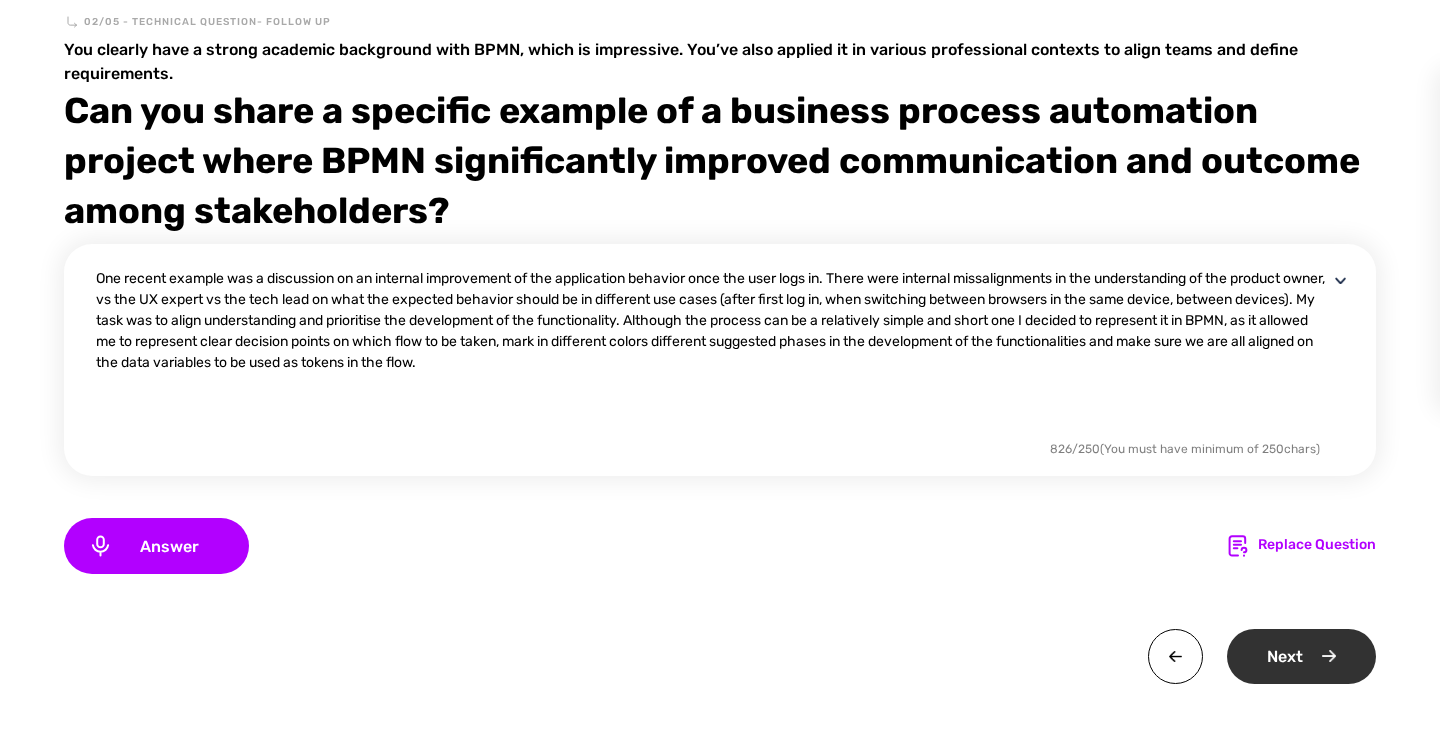 type on "One recent example was a discussion on an internal improvement of the application behavior once the user logs in. There were internal missalignments in the understanding of the product owner, vs the UX expert vs the tech lead on what the expected behavior should be in different use cases (after first log in, when switching between browsers in the same device, between devices). My task was to align understanding and prioritise the development of the functionality. Although the process can be a relatively simple and short one I decided to represent it in BPMN, as it allowed me to represent clear decision points on which flow to be taken, mark in different colors different suggested phases in the development of the functionalities and make sure we are all aligned on the data variables to be used as tokens in the flow." 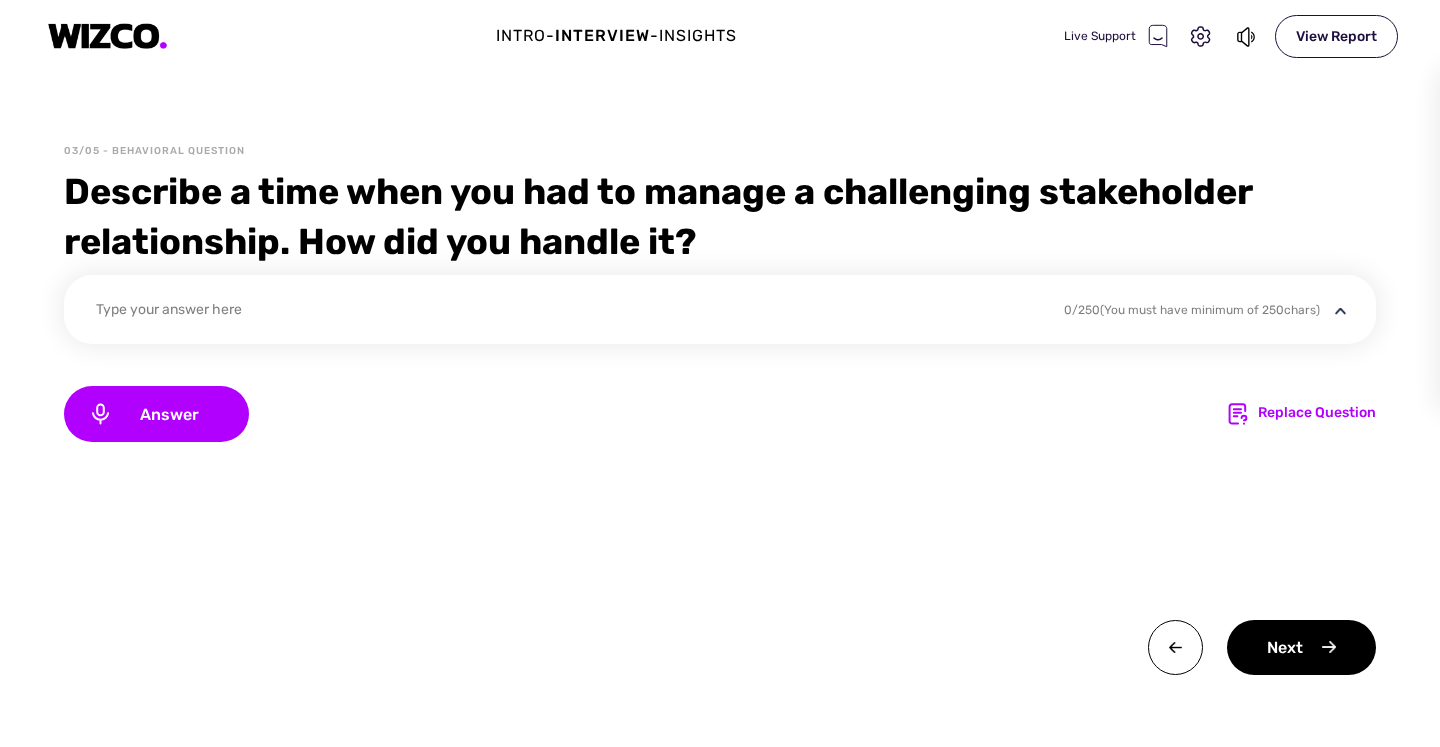 click on "Type your answer here" at bounding box center [567, 312] 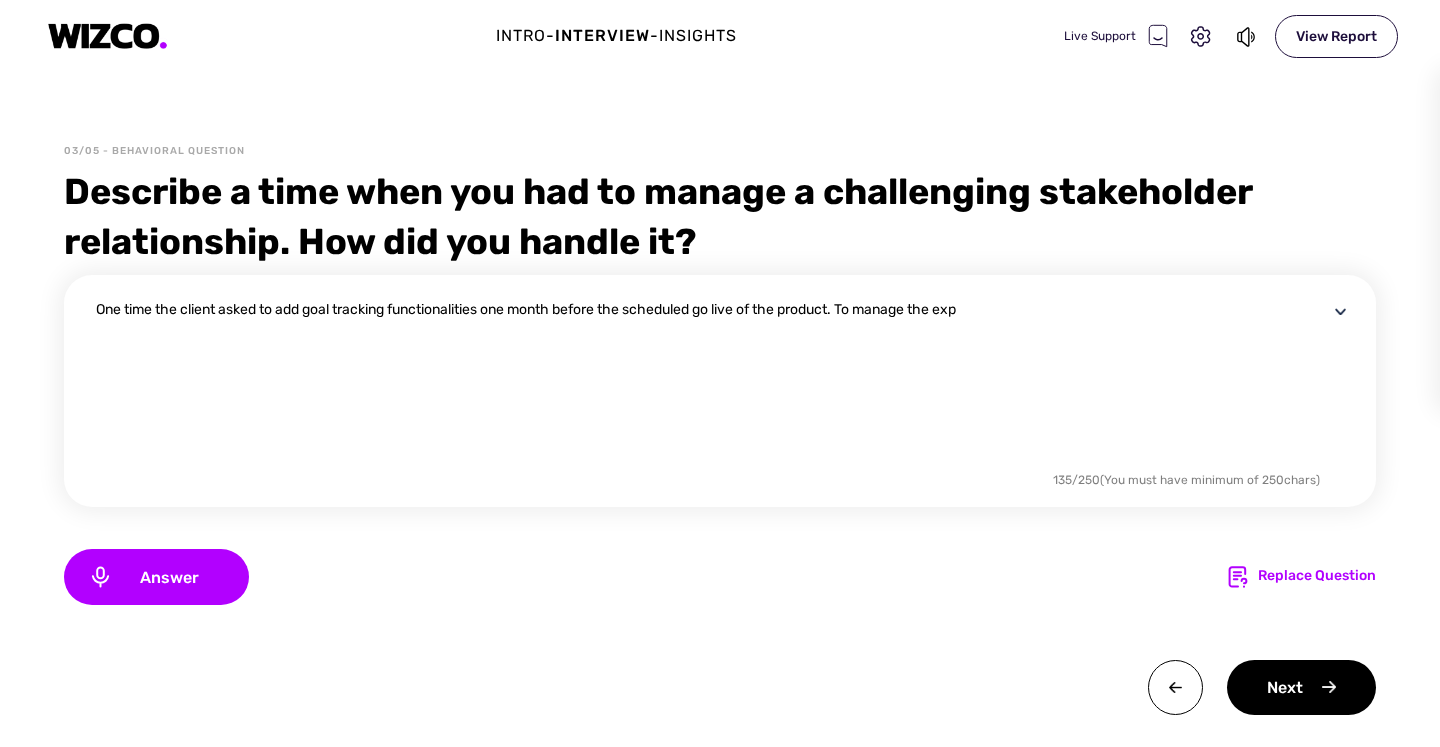 drag, startPoint x: 855, startPoint y: 310, endPoint x: 1055, endPoint y: 301, distance: 200.2024 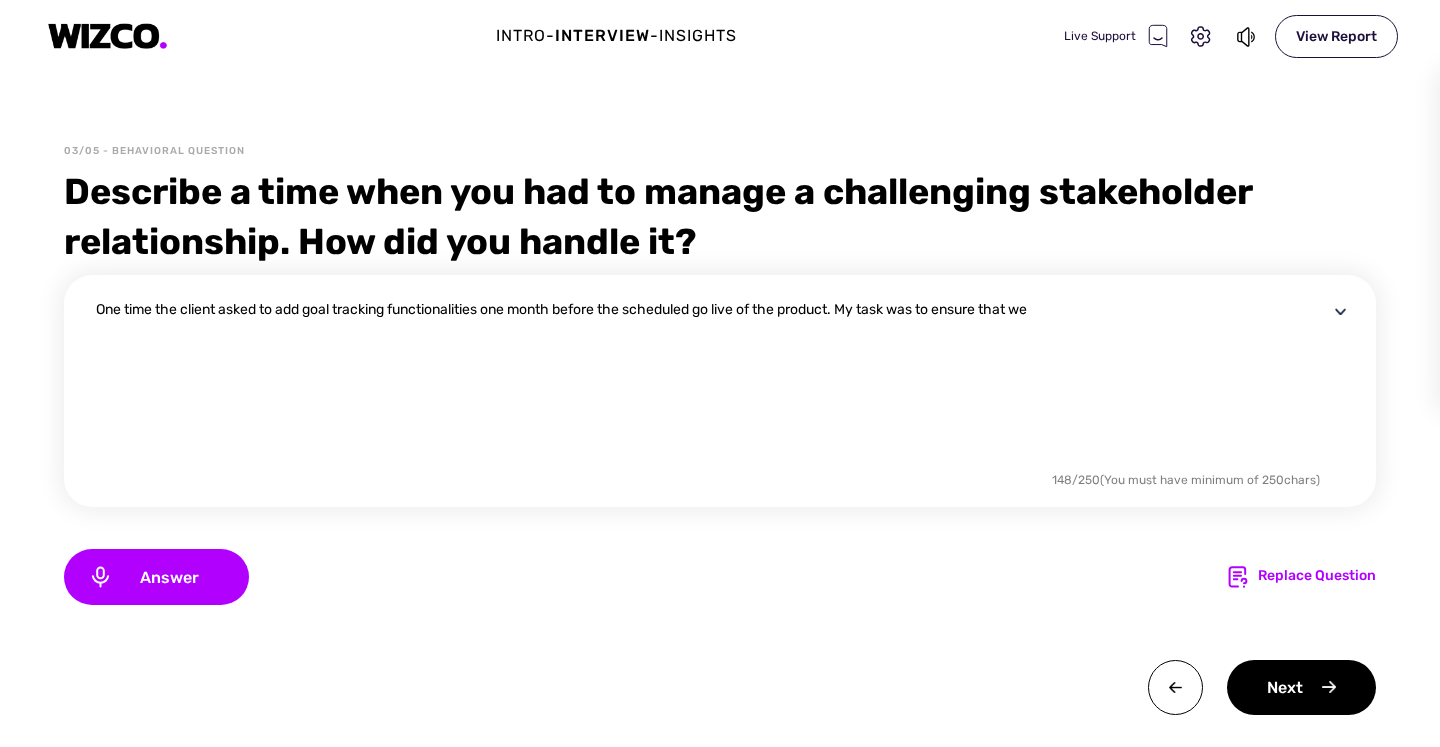 drag, startPoint x: 858, startPoint y: 316, endPoint x: 1071, endPoint y: 317, distance: 213.00235 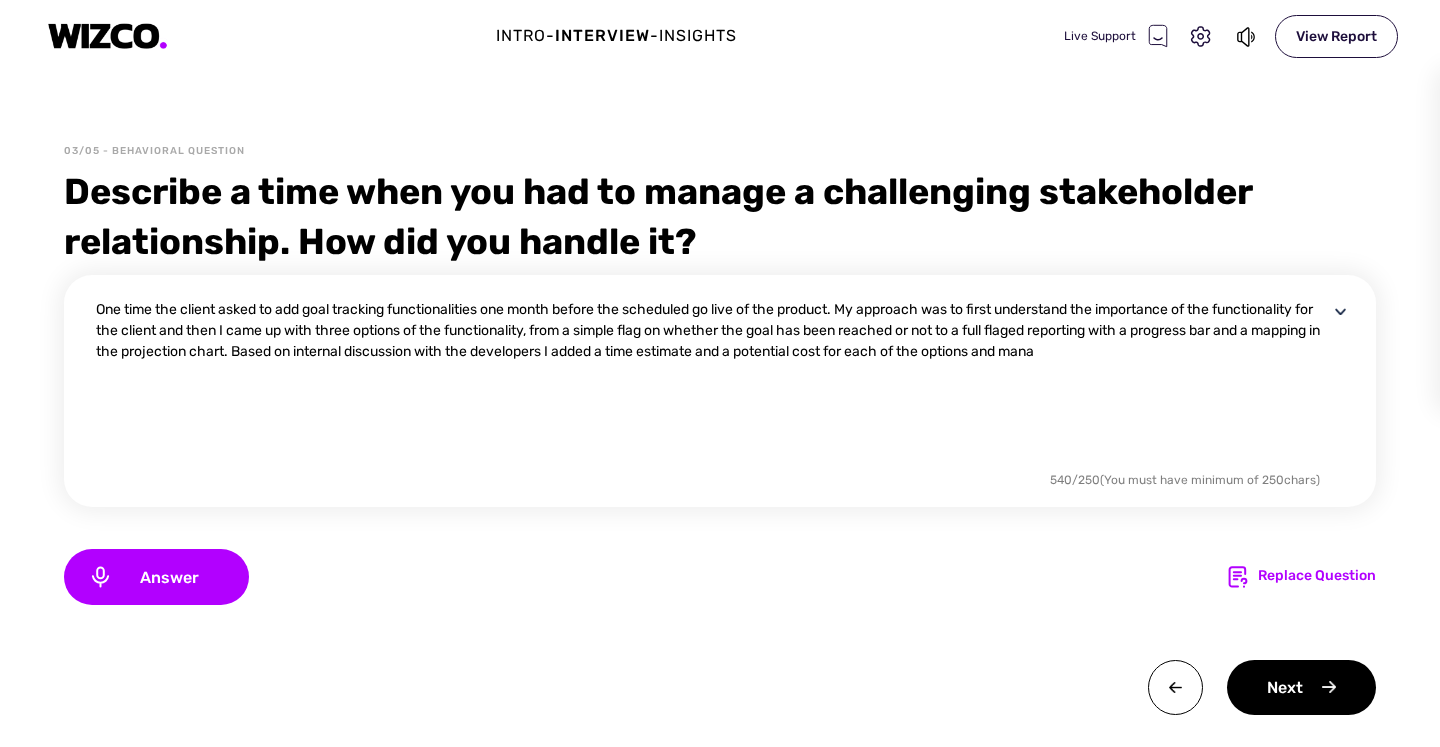 drag, startPoint x: 1068, startPoint y: 355, endPoint x: 1168, endPoint y: 355, distance: 100 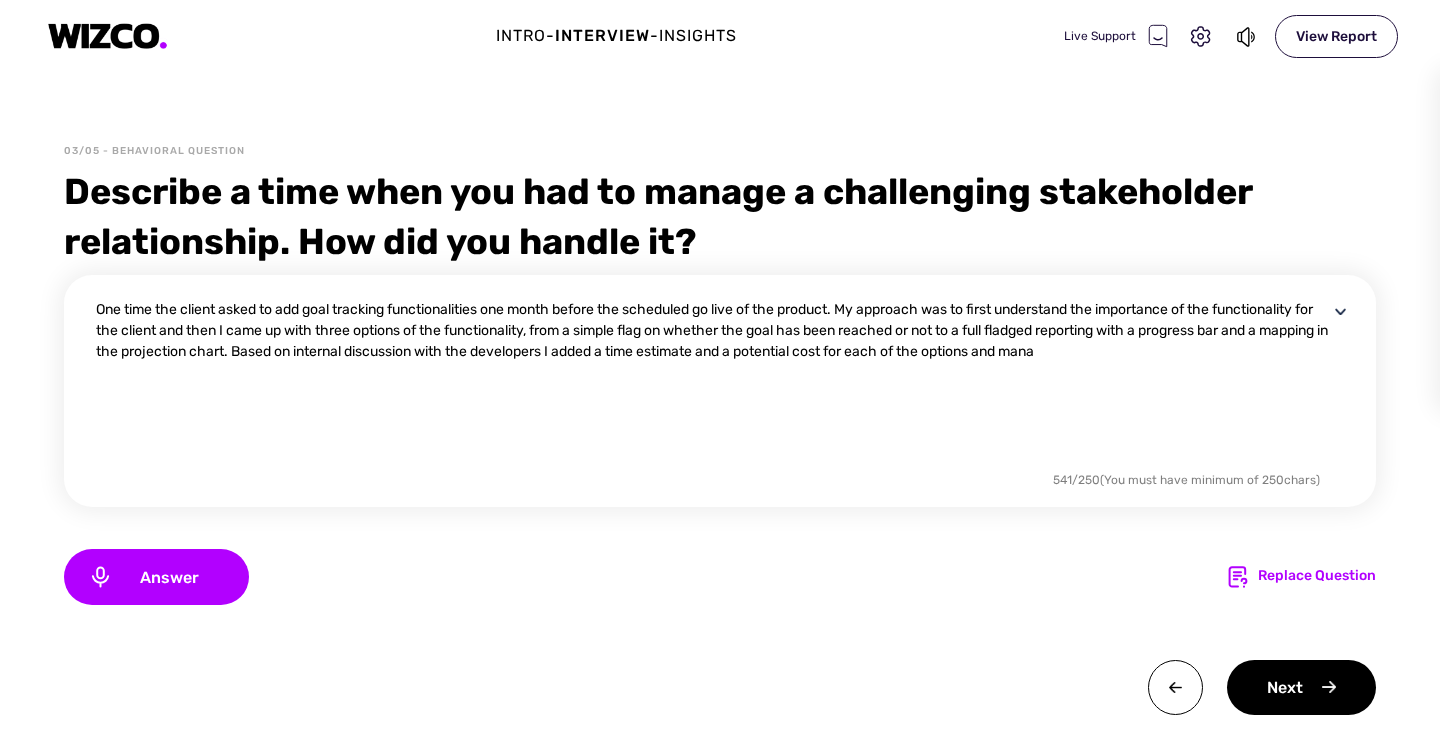 click on "One time the client asked to add goal tracking functionalities one month before the scheduled go live of the product. My approach was to first understand the importance of the functionality for the client and then I came up with three options of the functionality, from a simple flag on whether the goal has been reached or not to a full fladged reporting with a progress bar and a mapping in the projection chart. Based on internal discussion with the developers I added a time estimate and a potential cost for each of the options and mana" at bounding box center (712, 383) 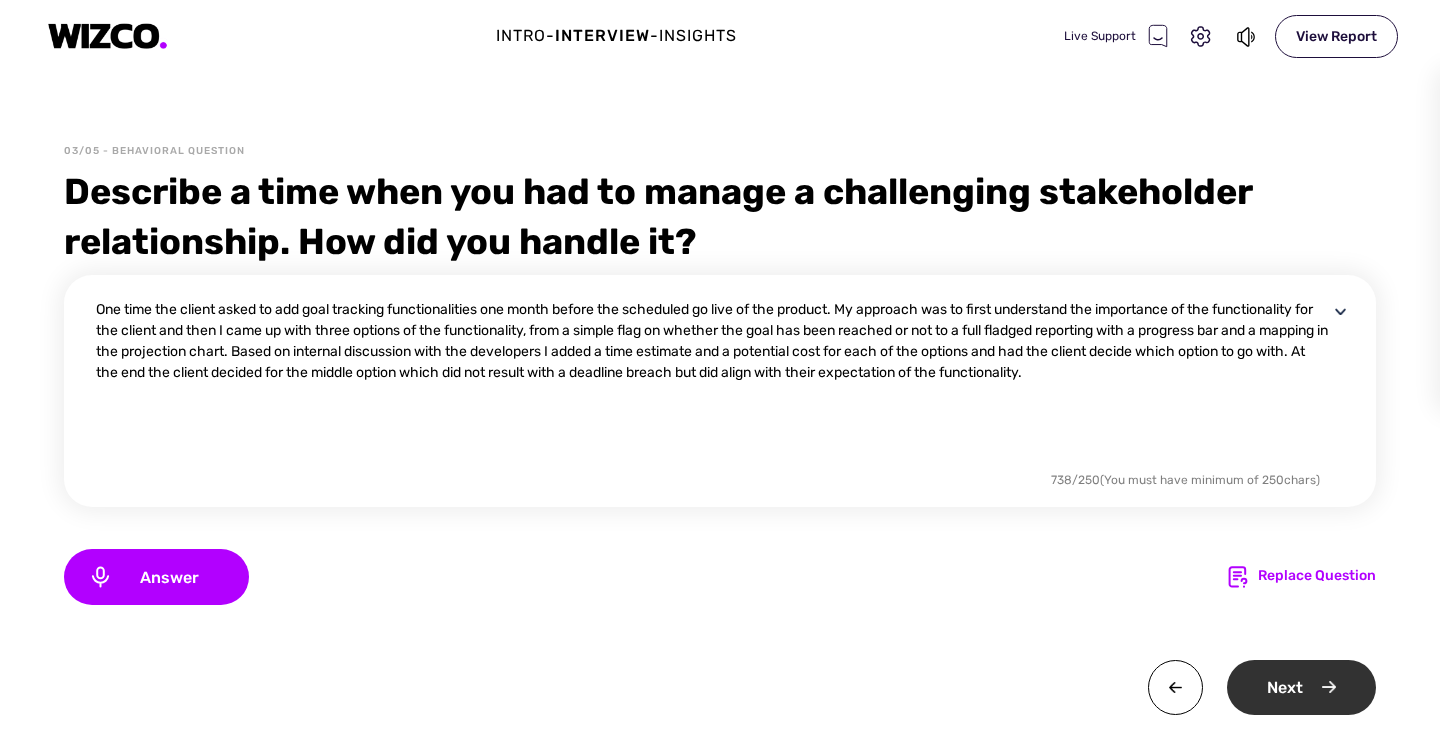 type on "One time the client asked to add goal tracking functionalities one month before the scheduled go live of the product. My approach was to first understand the importance of the functionality for the client and then I came up with three options of the functionality, from a simple flag on whether the goal has been reached or not to a full fladged reporting with a progress bar and a mapping in the projection chart. Based on internal discussion with the developers I added a time estimate and a potential cost for each of the options and had the client decide which option to go with. At the end the client decided for the middle option which did not result with a deadline breach but did align with their expectation of the functionality." 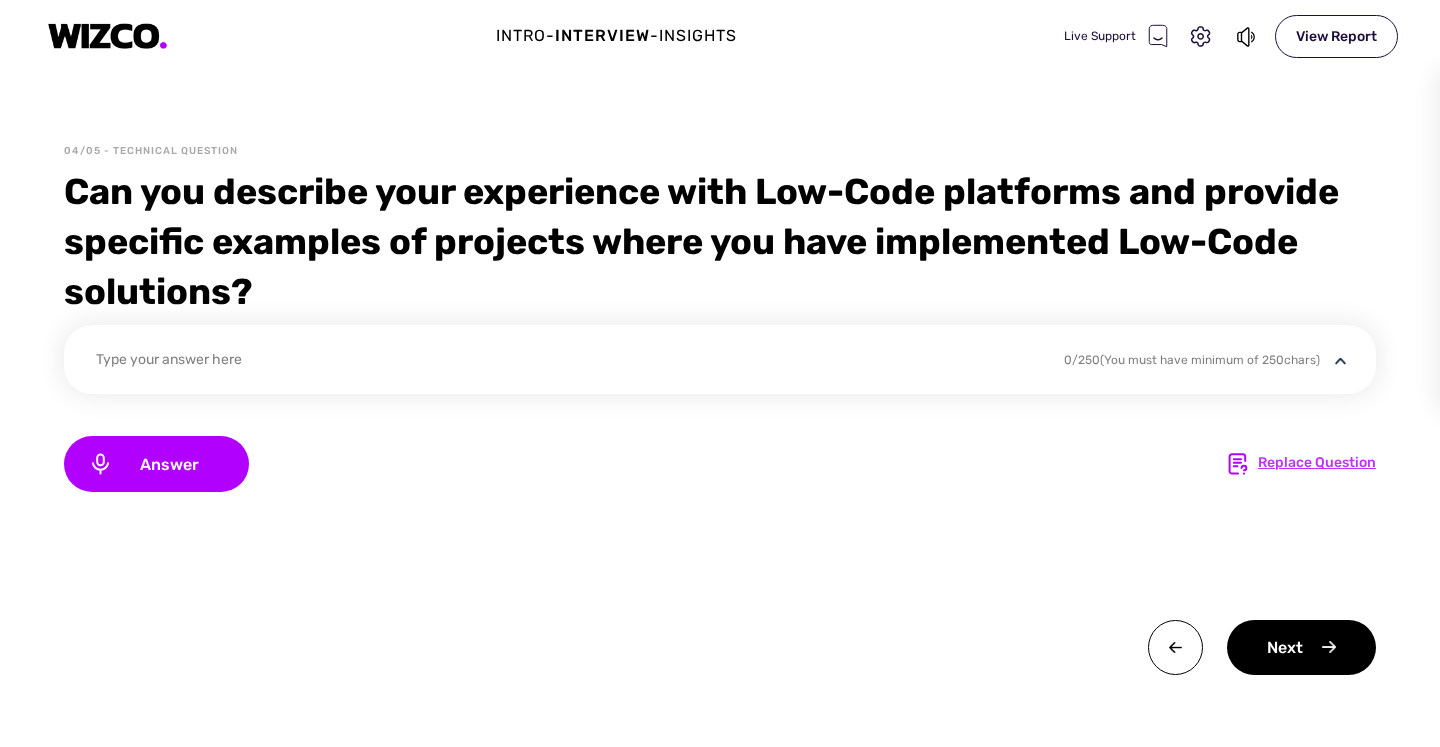 click on "Replace Question" at bounding box center (1317, 464) 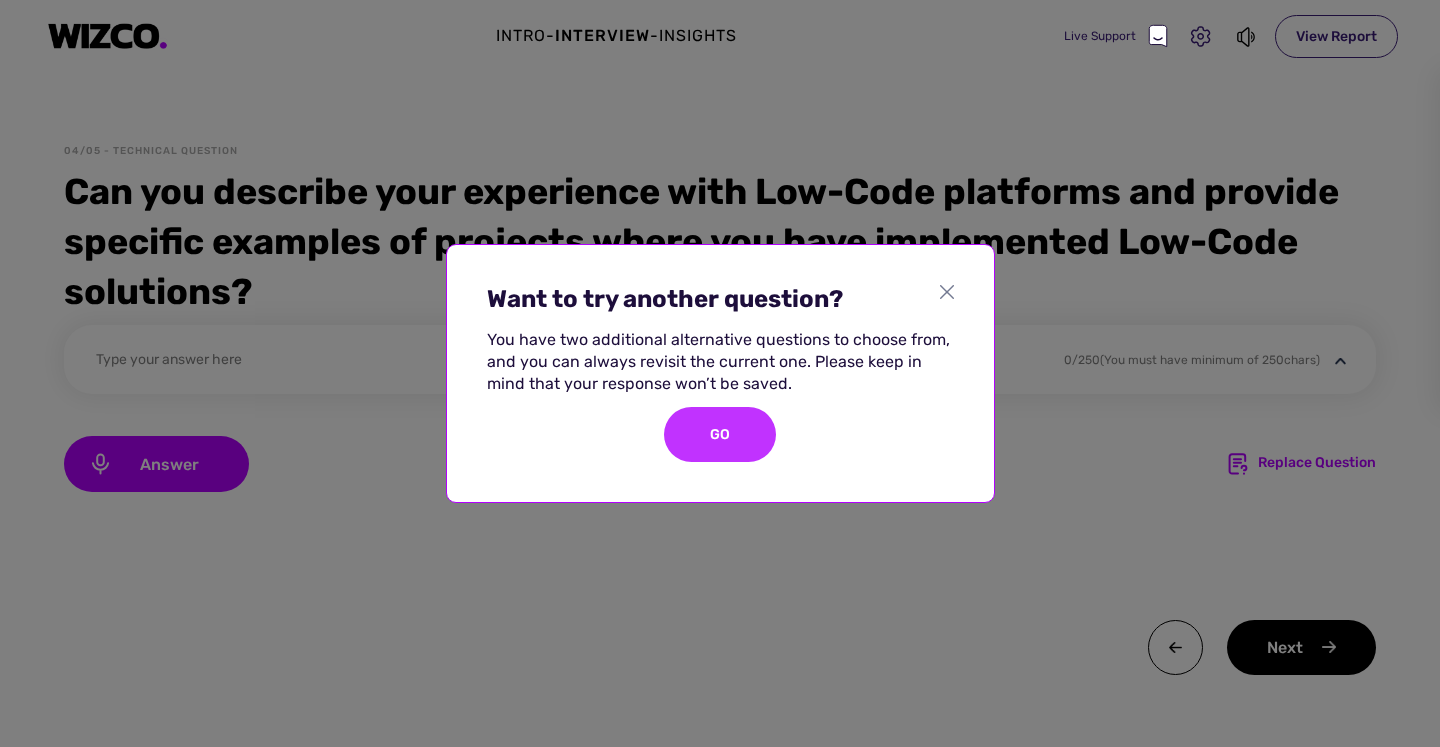 click on "GO" at bounding box center [720, 434] 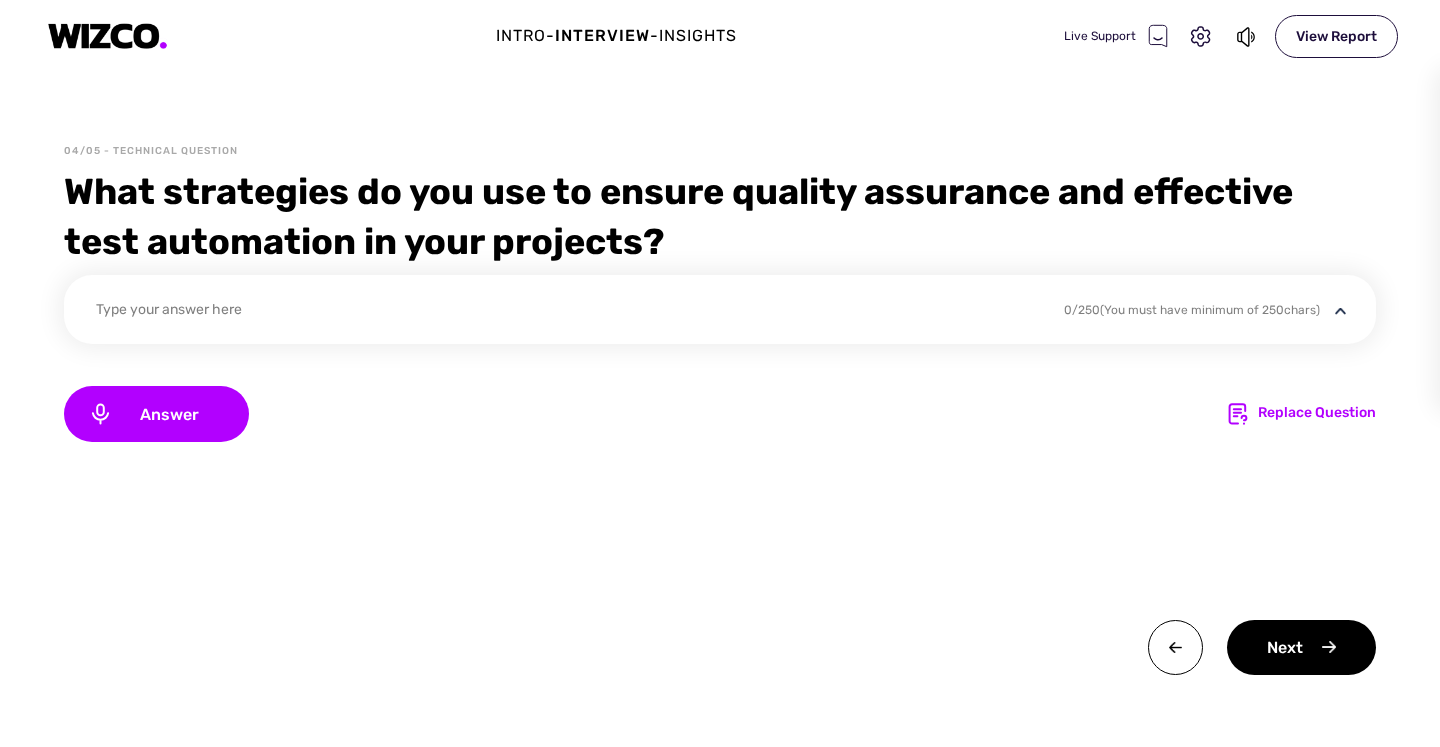 click on "Type your answer here 0 / 250  (You must have minimum of   250  chars)" at bounding box center [720, 309] 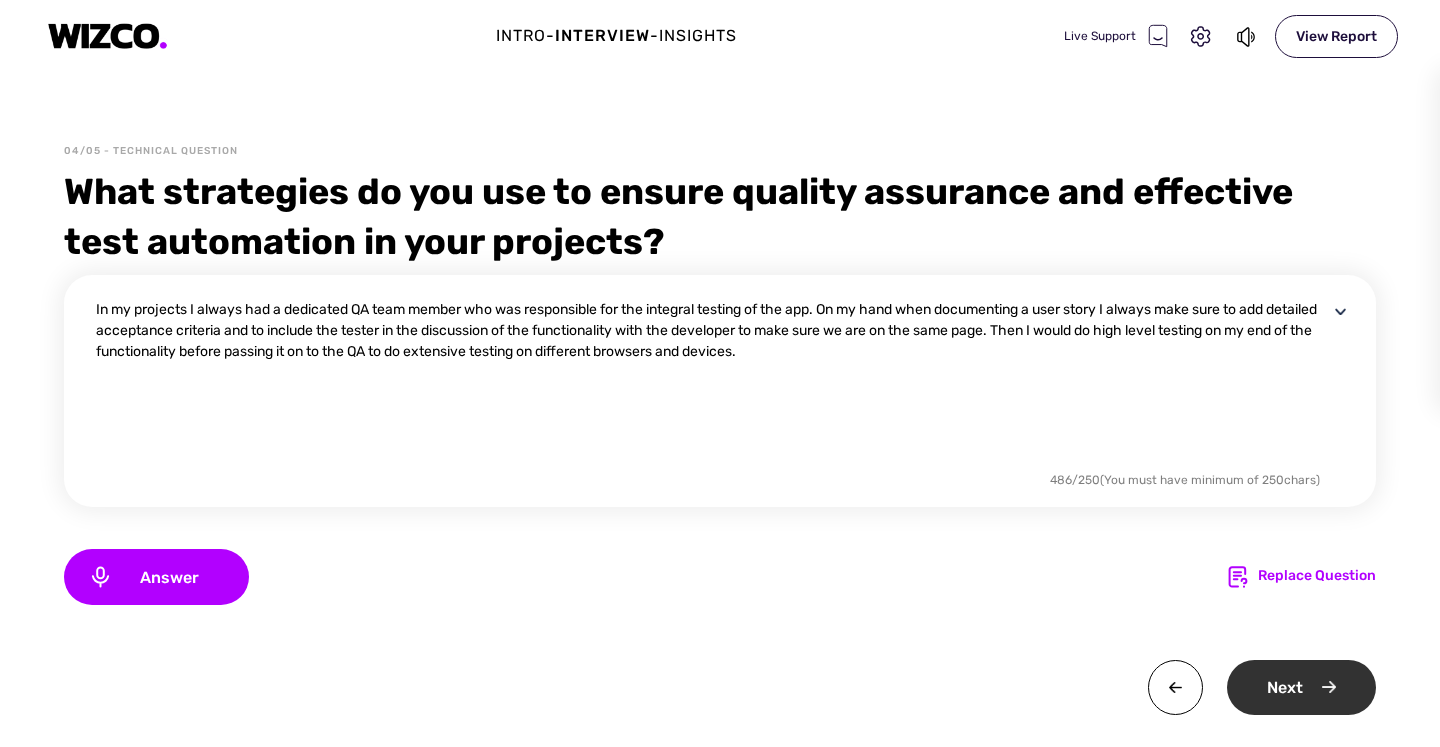 type on "In my projects I always had a dedicated QA team member who was responsible for the integral testing of the app. On my hand when documenting a user story I always make sure to add detailed acceptance criteria and to include the tester in the discussion of the functionality with the developer to make sure we are on the same page. Then I would do high level testing on my end of the functionality before passing it on to the QA to do extensive testing on different browsers and devices." 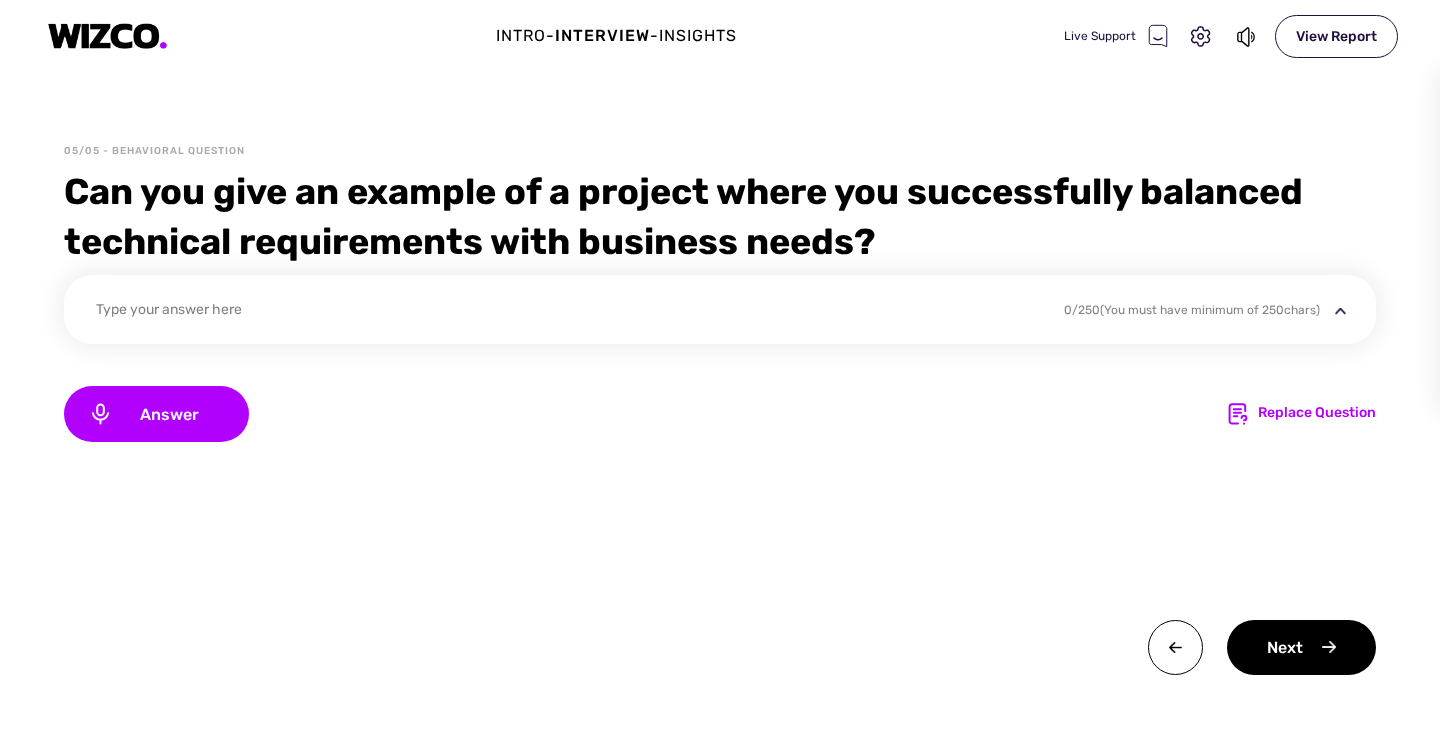 click on "Type your answer here" at bounding box center (567, 312) 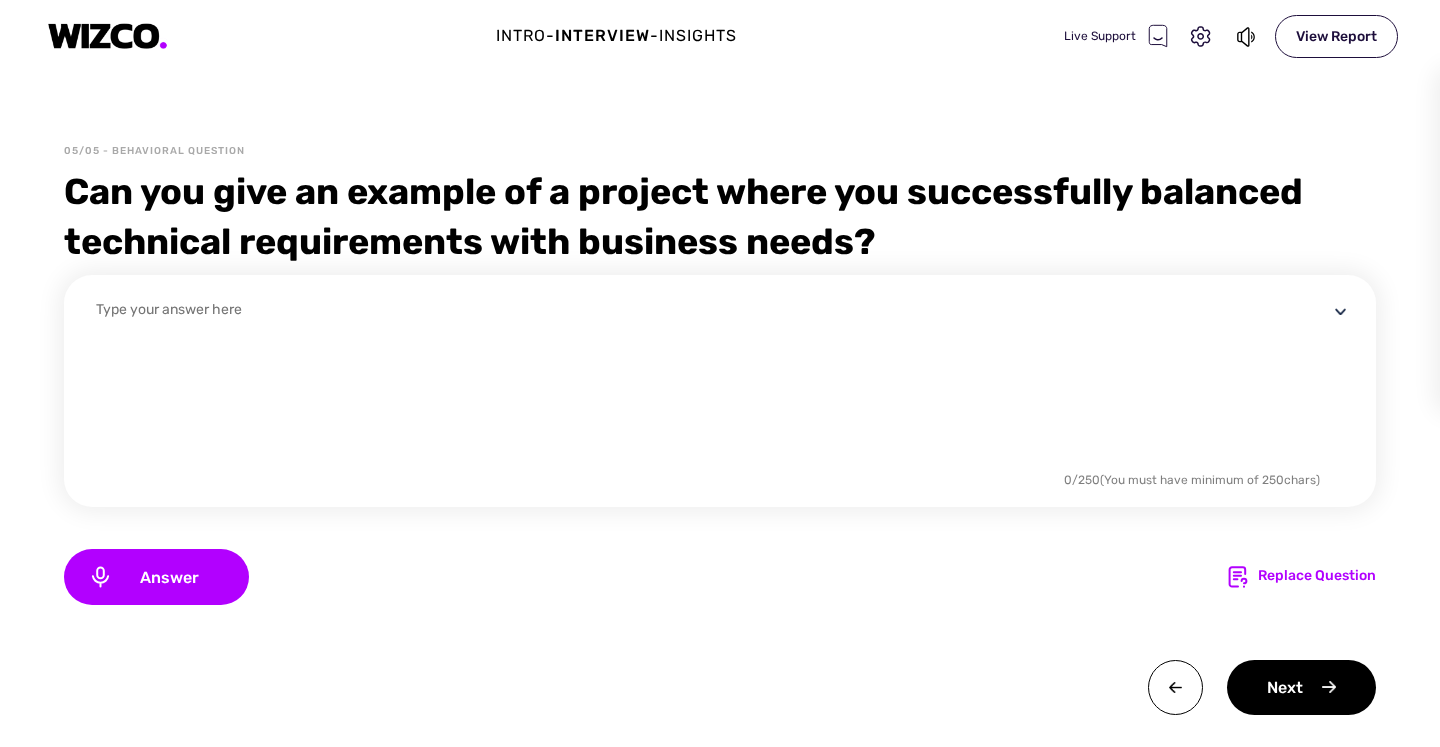 click at bounding box center (712, 383) 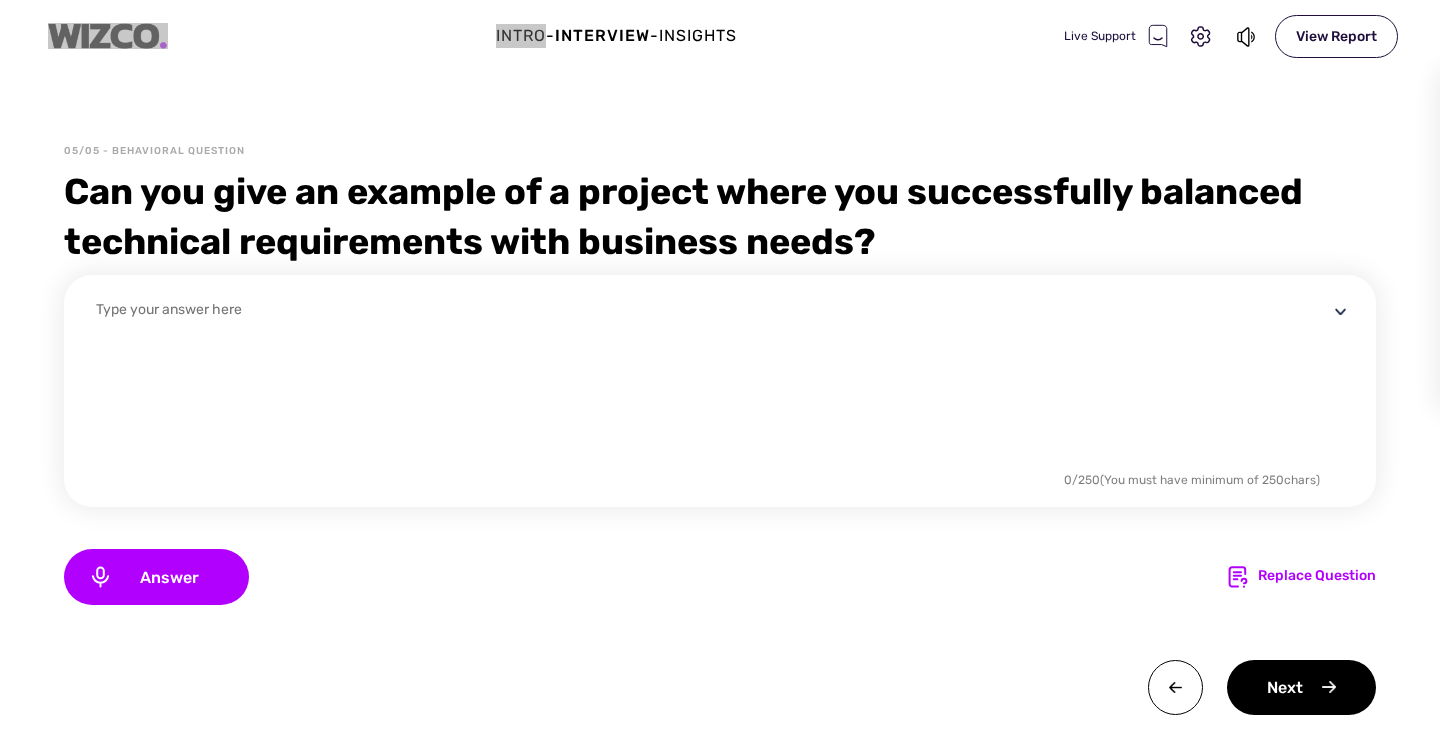 click on "Intro  -  Interview  -  Insights Live Support View Report" at bounding box center (720, 36) 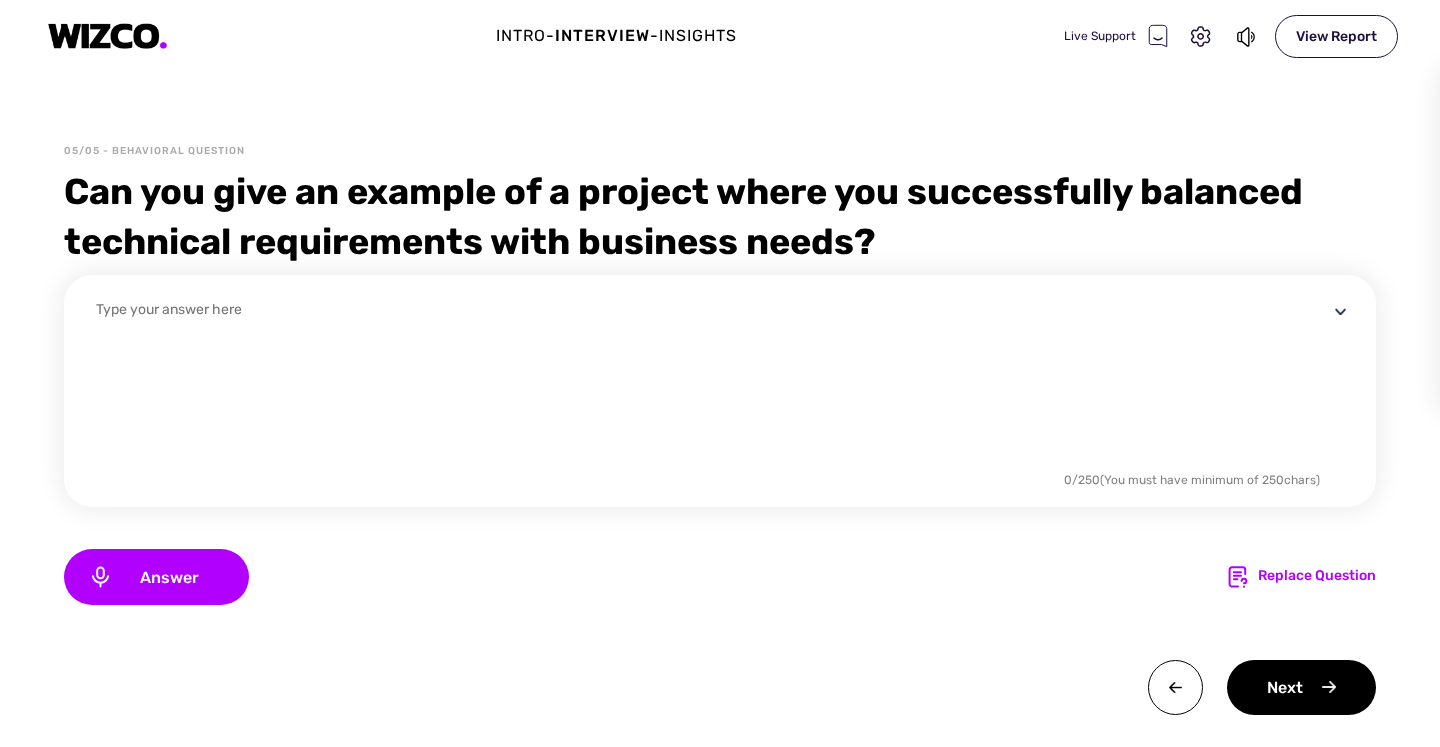 scroll, scrollTop: 0, scrollLeft: 0, axis: both 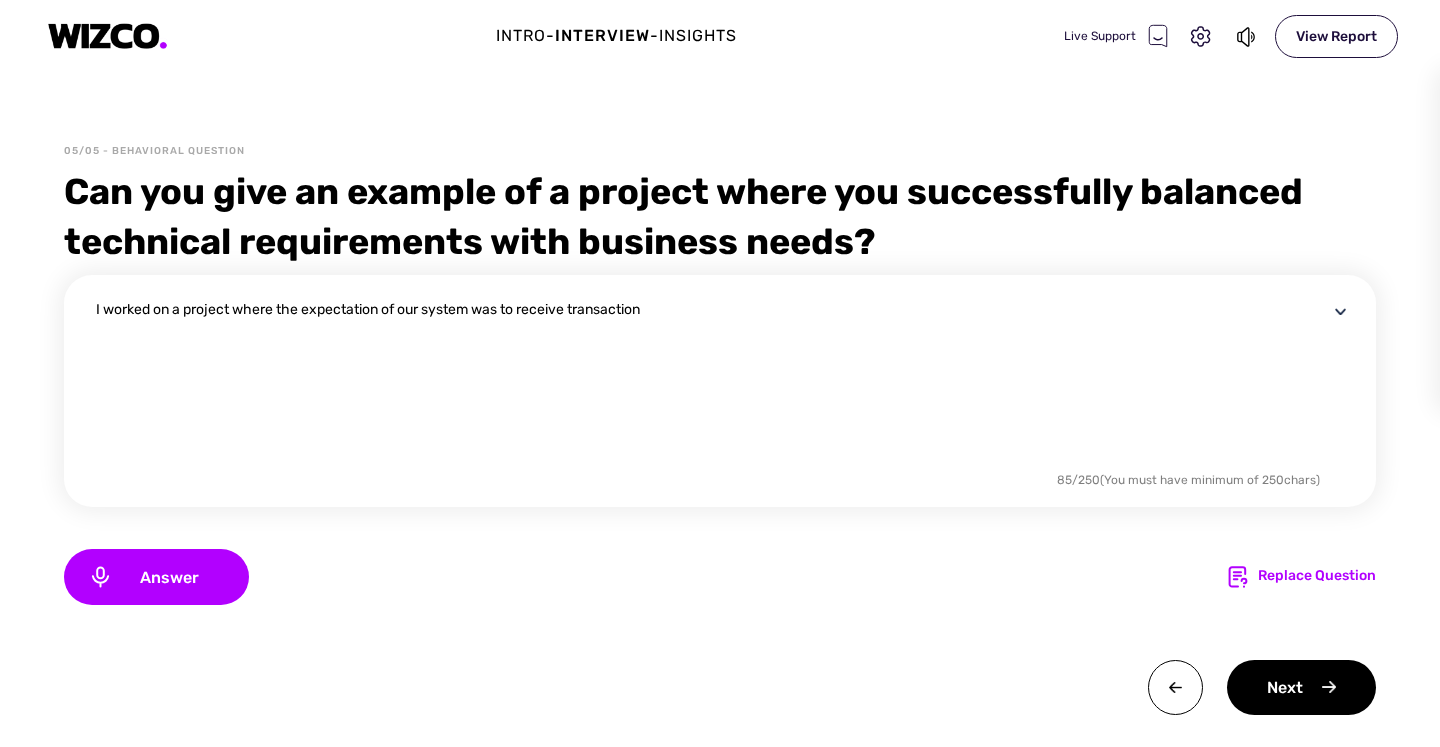 click on "I worked on a project where the expectation of our system was to receive transaction" at bounding box center [712, 383] 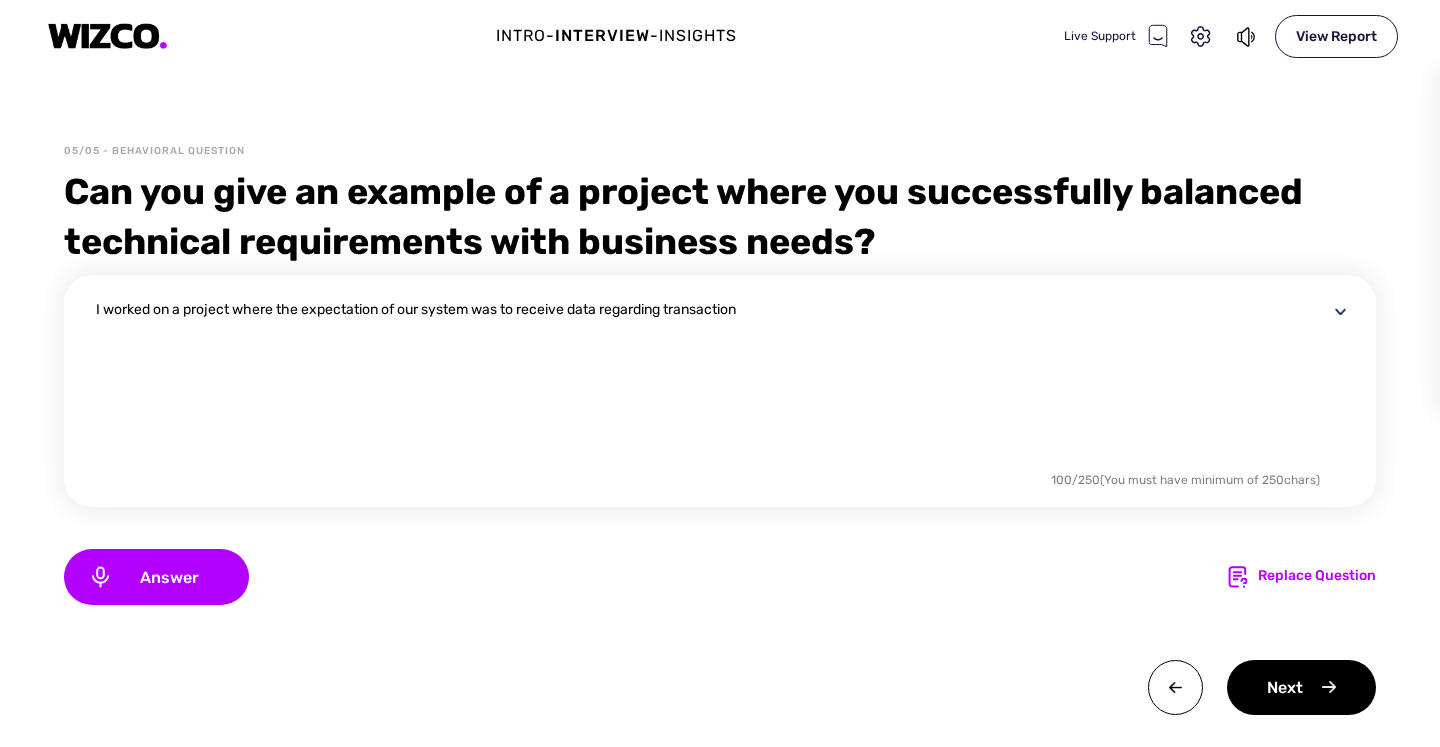 click on "I worked on a project where the expectation of our system was to receive data regarding transaction" at bounding box center (712, 383) 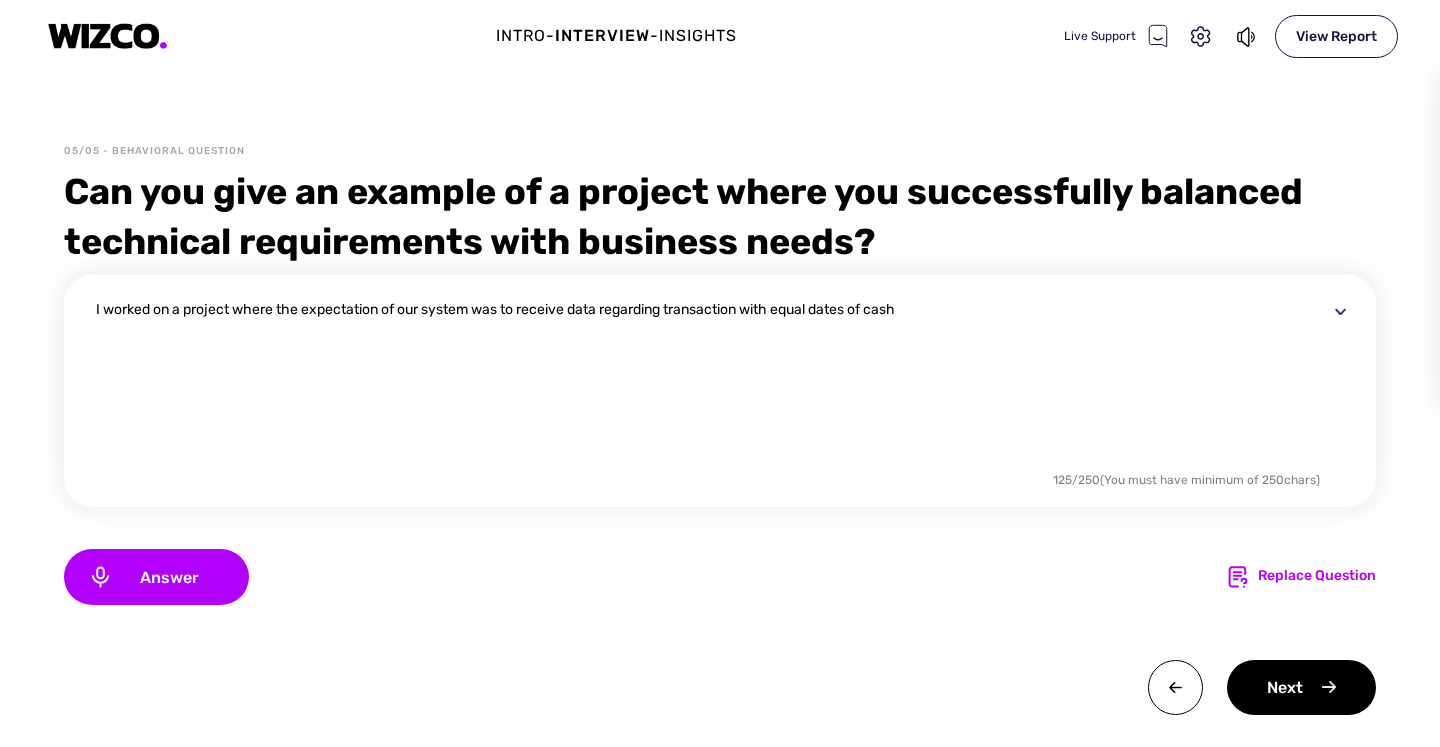 click on "I worked on a project where the expectation of our system was to receive data regarding transaction with equal dates of cash" at bounding box center (712, 383) 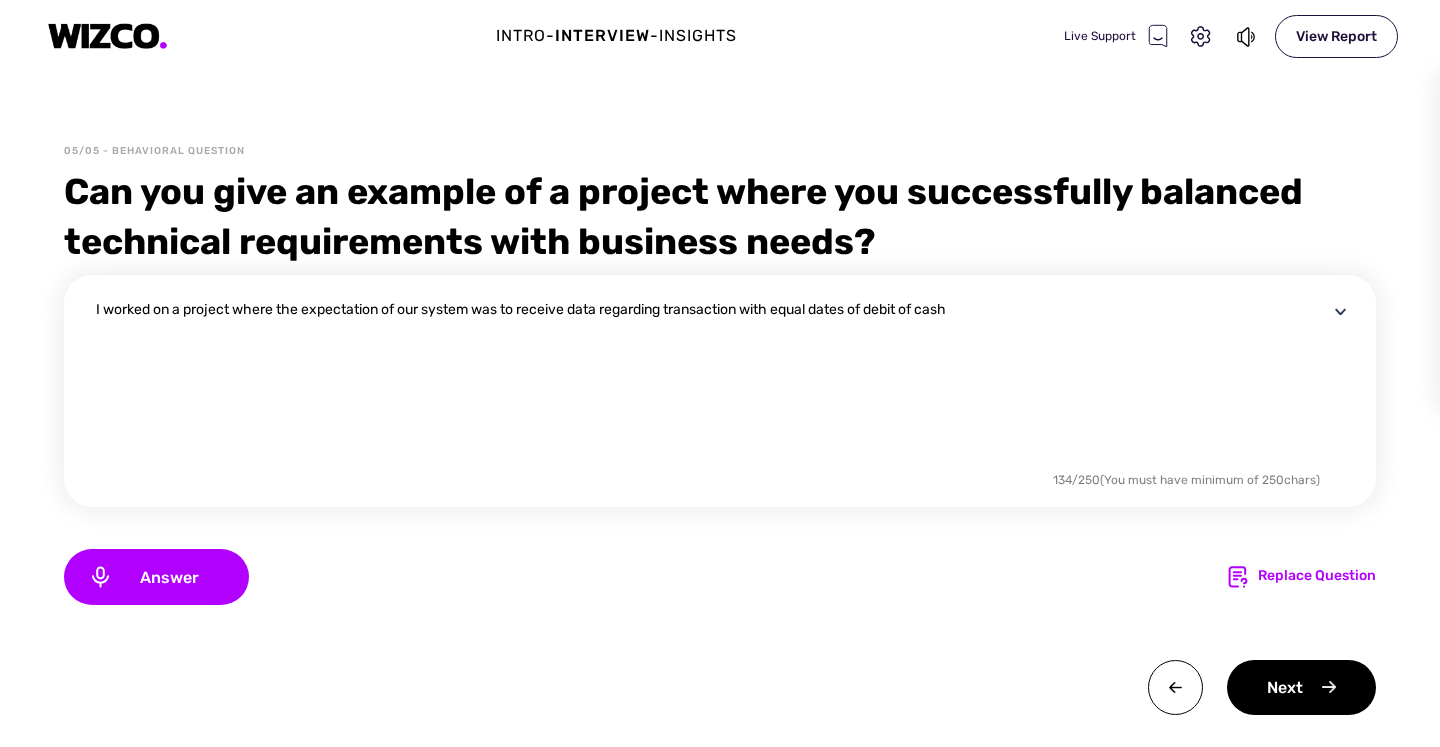 click on "I worked on a project where the expectation of our system was to receive data regarding transaction with equal dates of debit of cash" at bounding box center (712, 383) 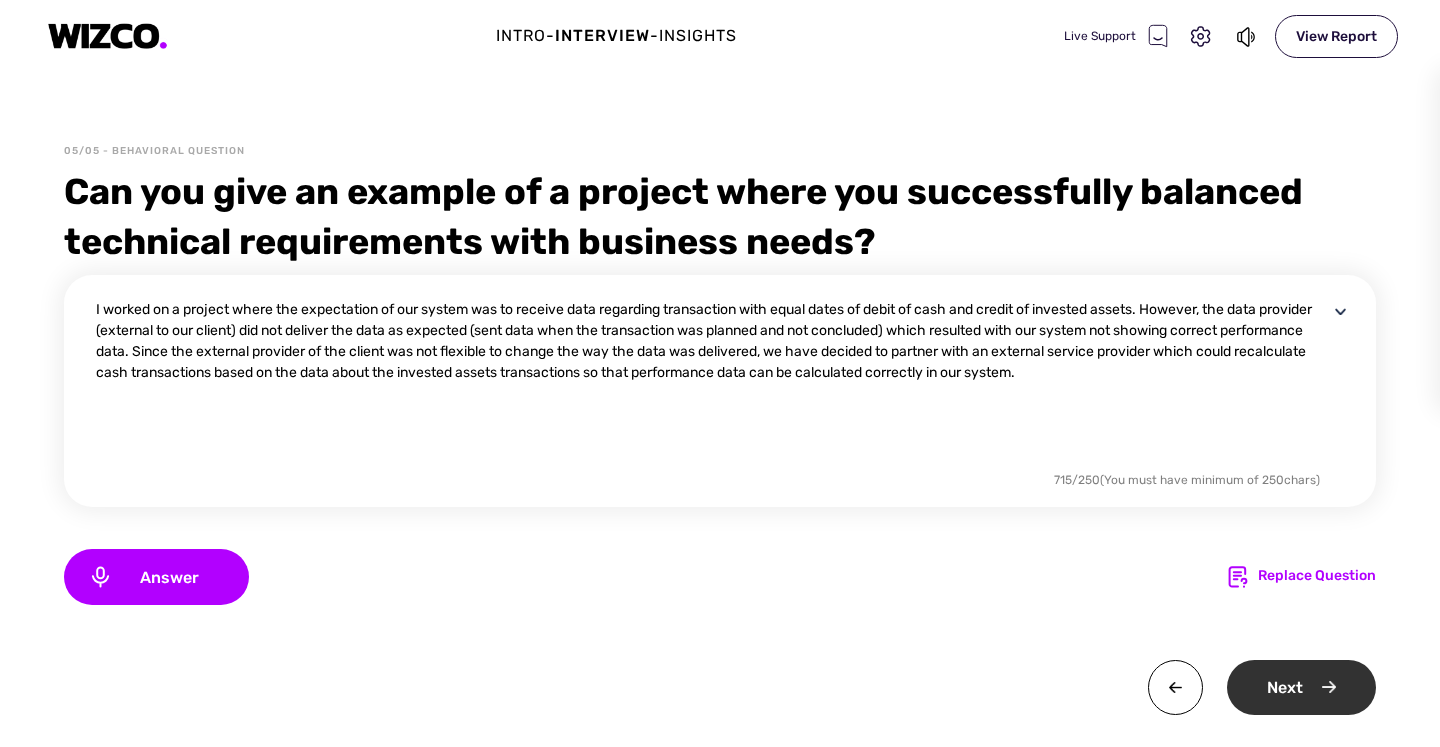 type on "I worked on a project where the expectation of our system was to receive data regarding transaction with equal dates of debit of cash and credit of invested assets. However, the data provider (external to our client) did not deliver the data as expected (sent data when the transaction was planned and not concluded) which resulted with our system not showing correct performance data. Since the external provider of the client was not flexible to change the way the data was delivered, we have decided to partner with an external service provider which could recalculate cash transactions based on the data about the invested assets transactions so that performance data can be calculated correctly in our system." 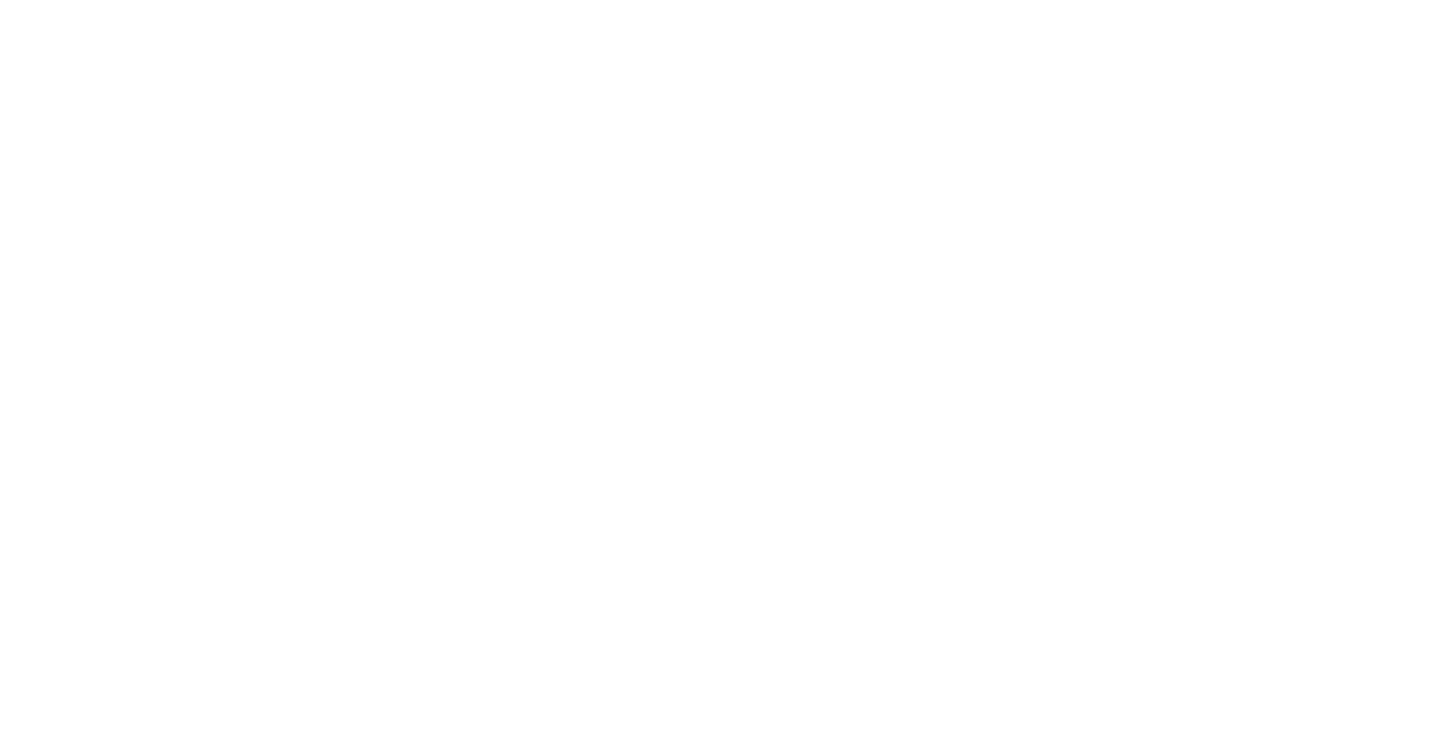 scroll, scrollTop: 0, scrollLeft: 0, axis: both 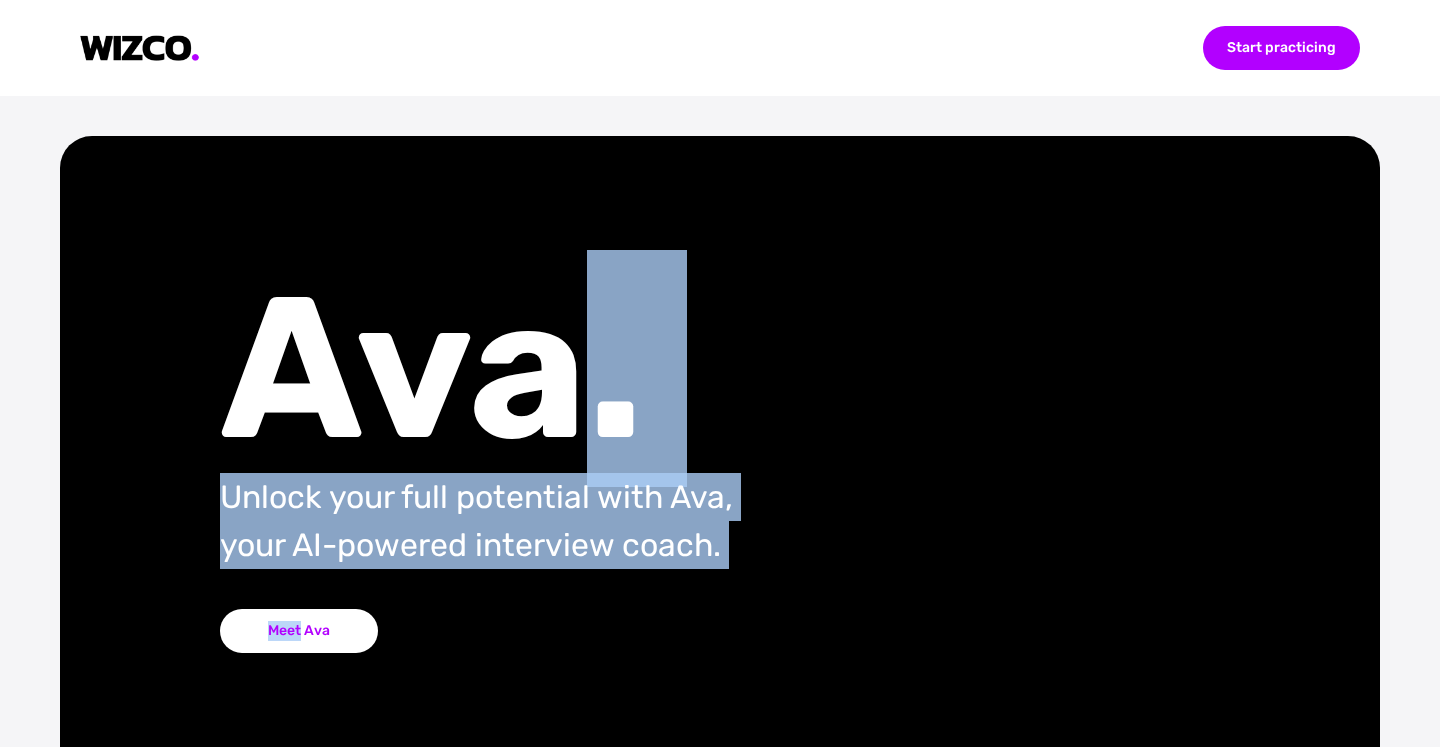 drag, startPoint x: 302, startPoint y: 626, endPoint x: 607, endPoint y: 459, distance: 347.7269 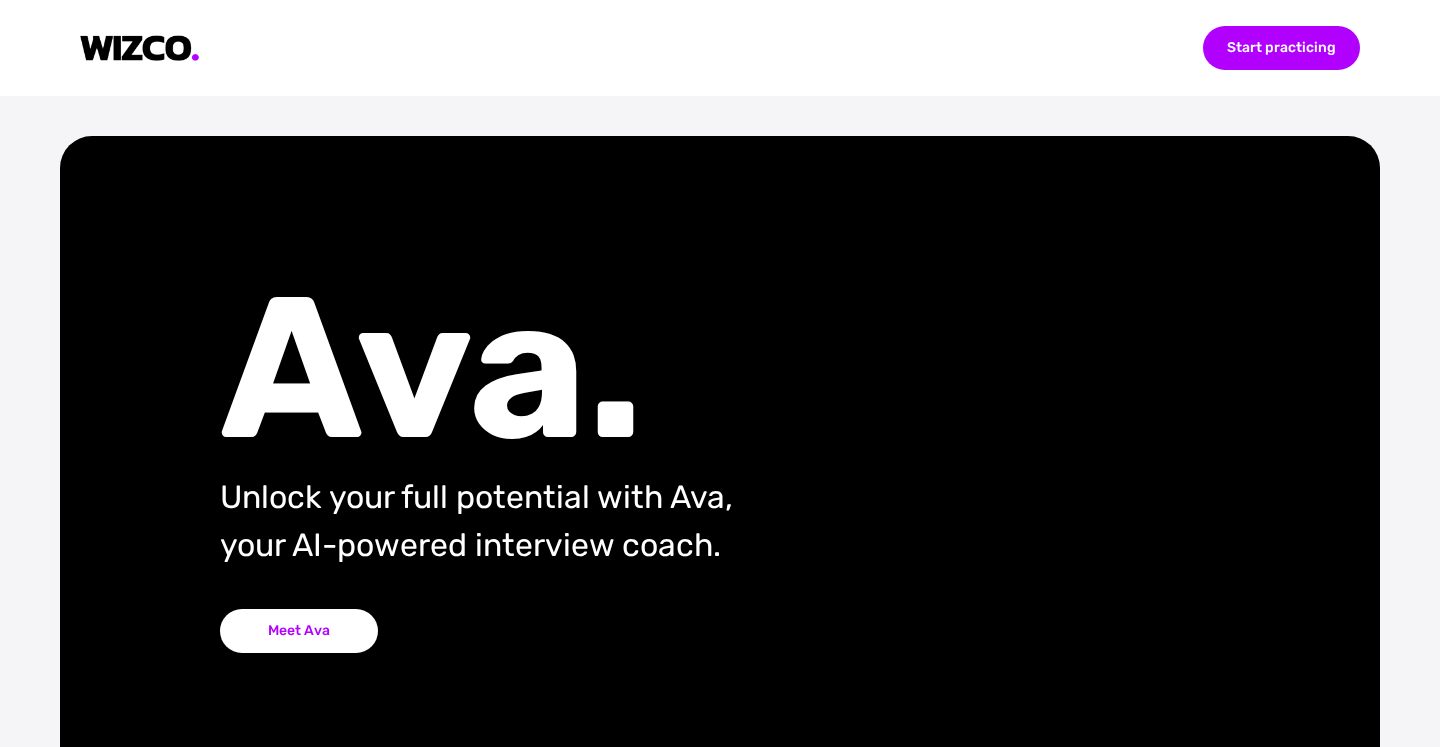 click on "Start practicing" at bounding box center (720, 48) 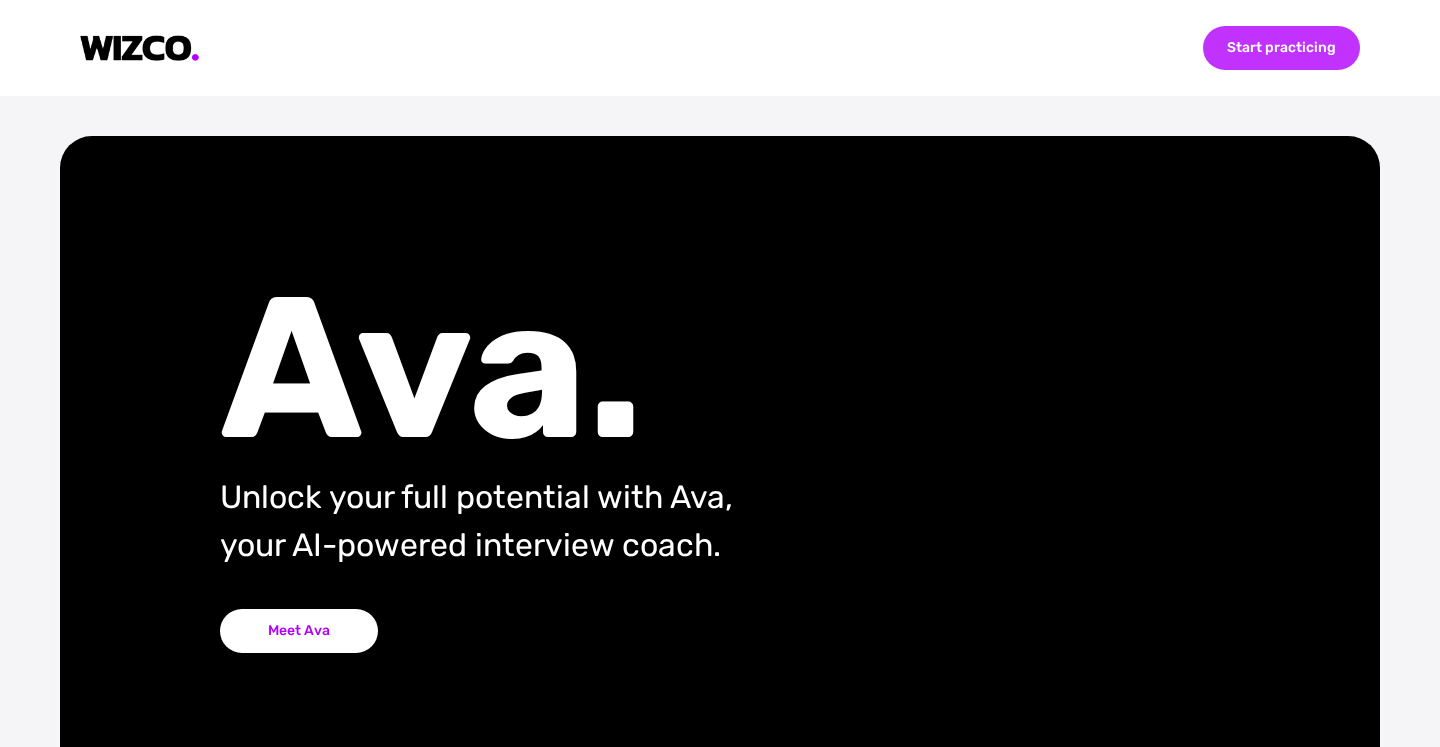 click on "Start practicing" at bounding box center (1281, 48) 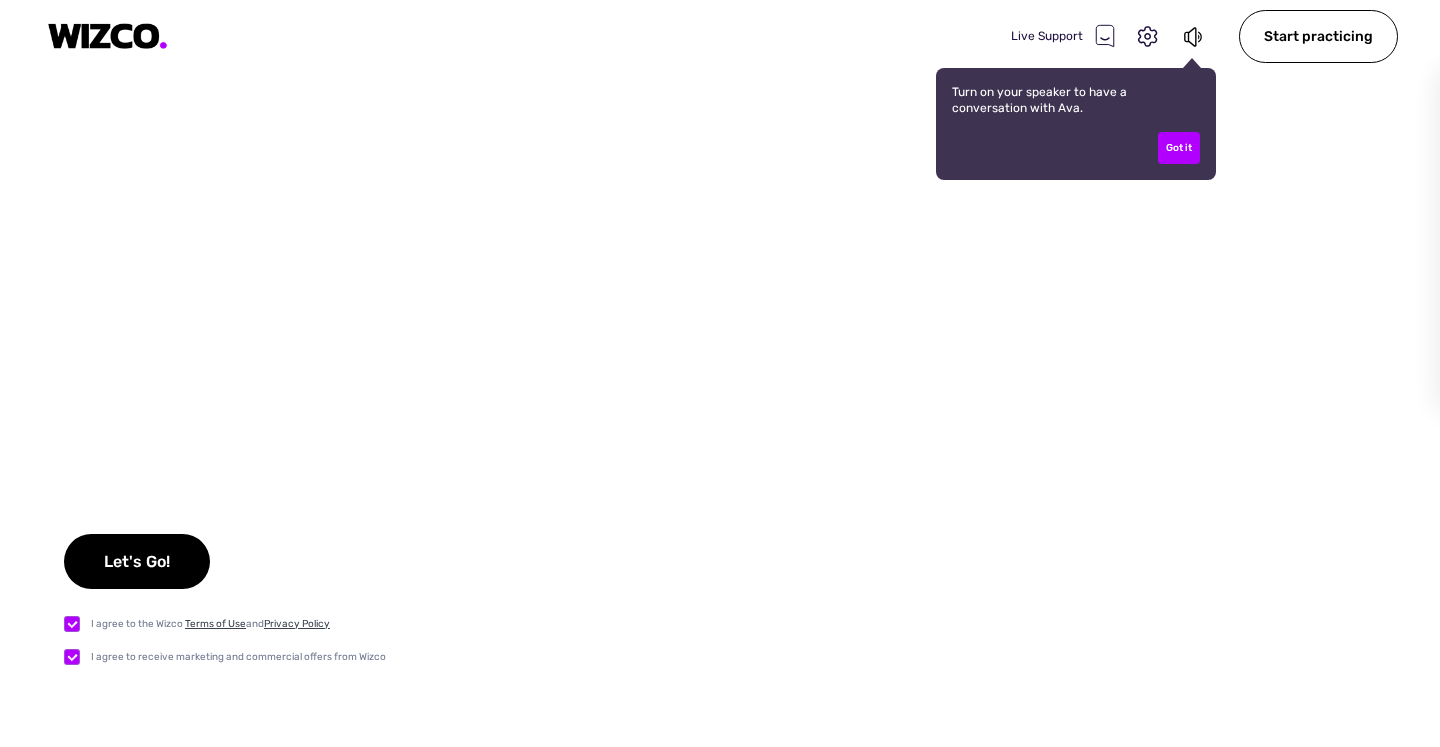 checkbox on "true" 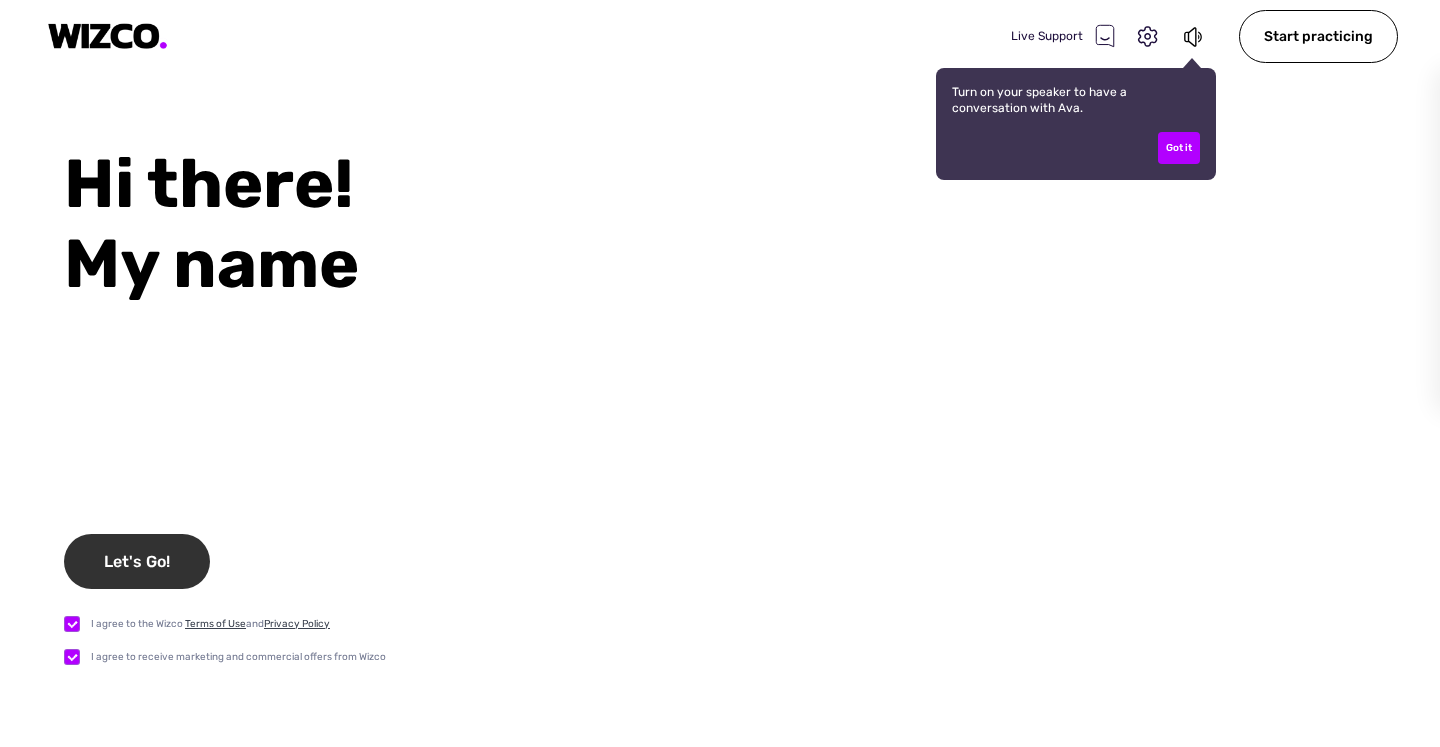 click on "Let's Go!" at bounding box center [137, 561] 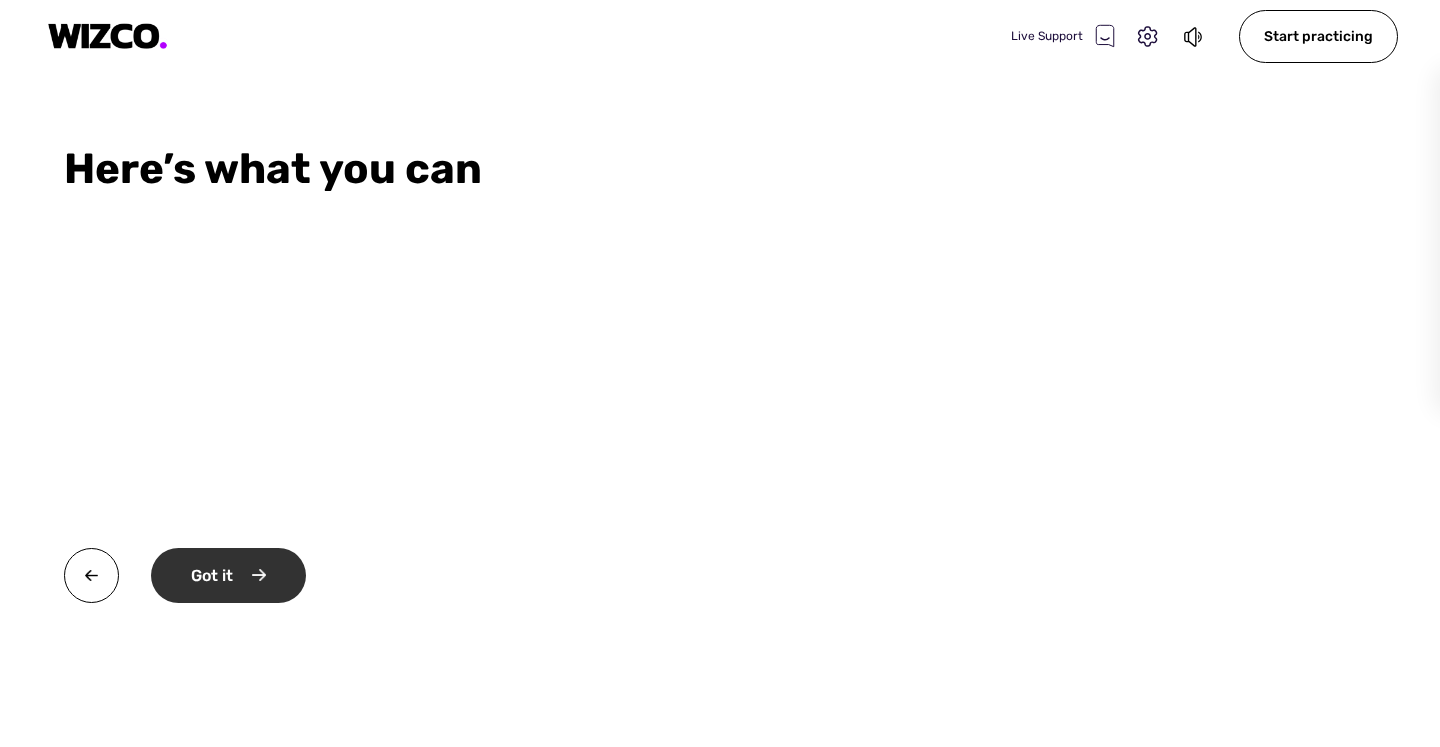 click on "Got it" at bounding box center [228, 575] 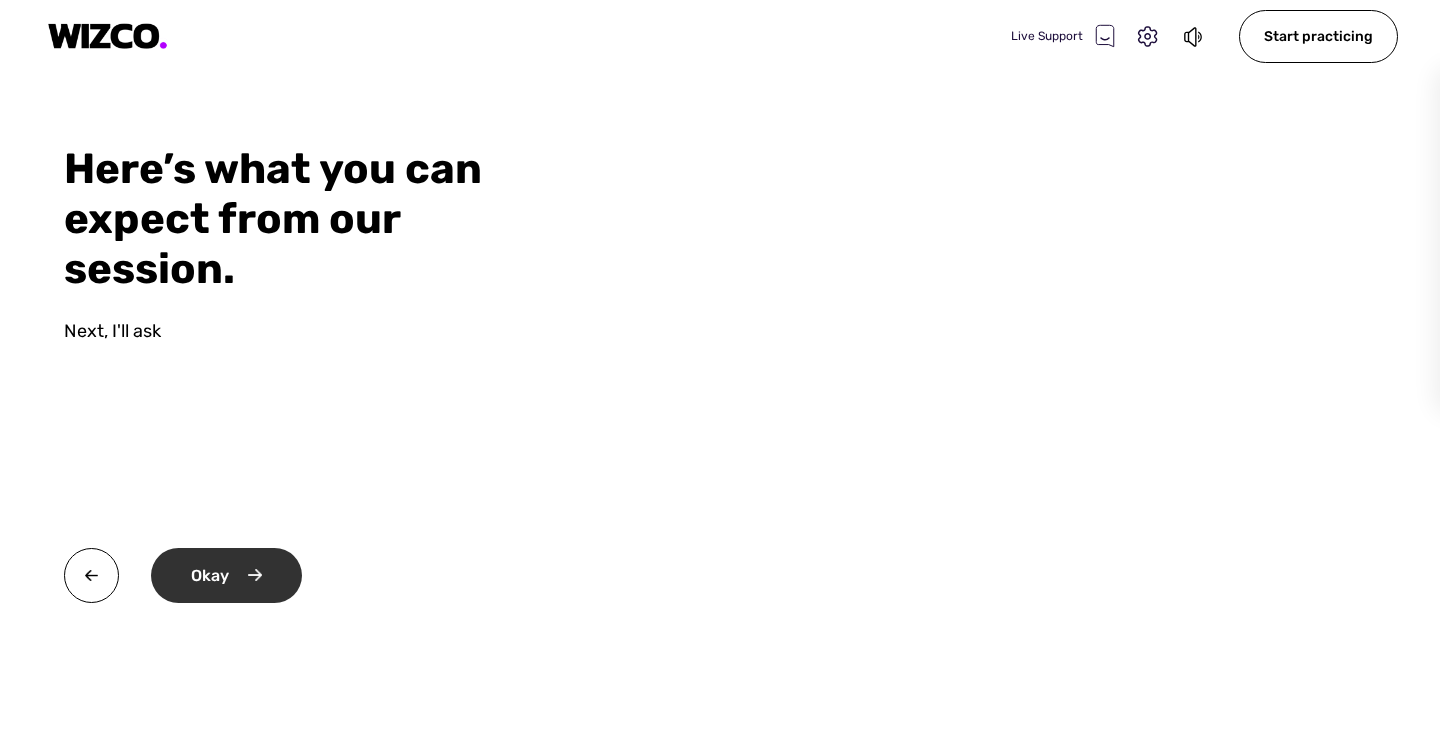click on "Okay" at bounding box center [226, 575] 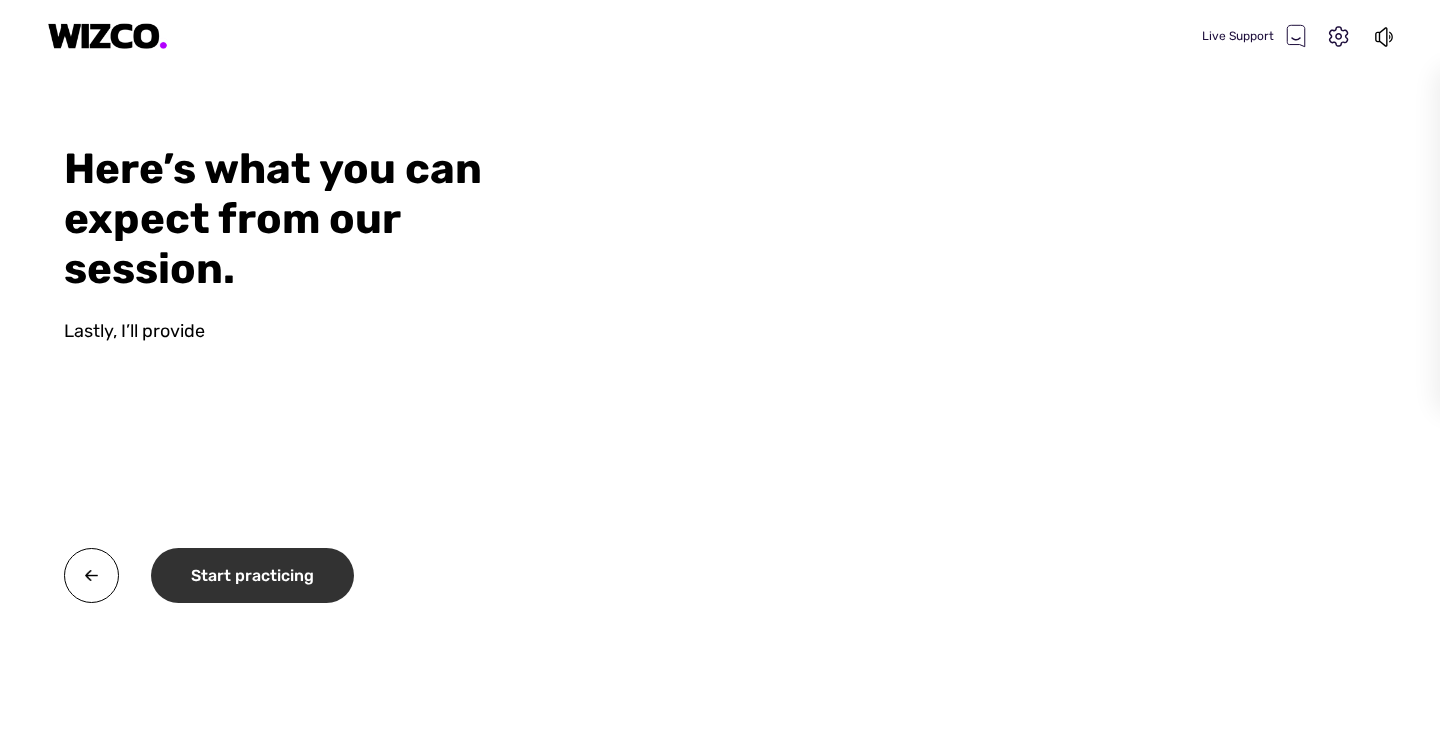 click on "Start practicing" at bounding box center [252, 575] 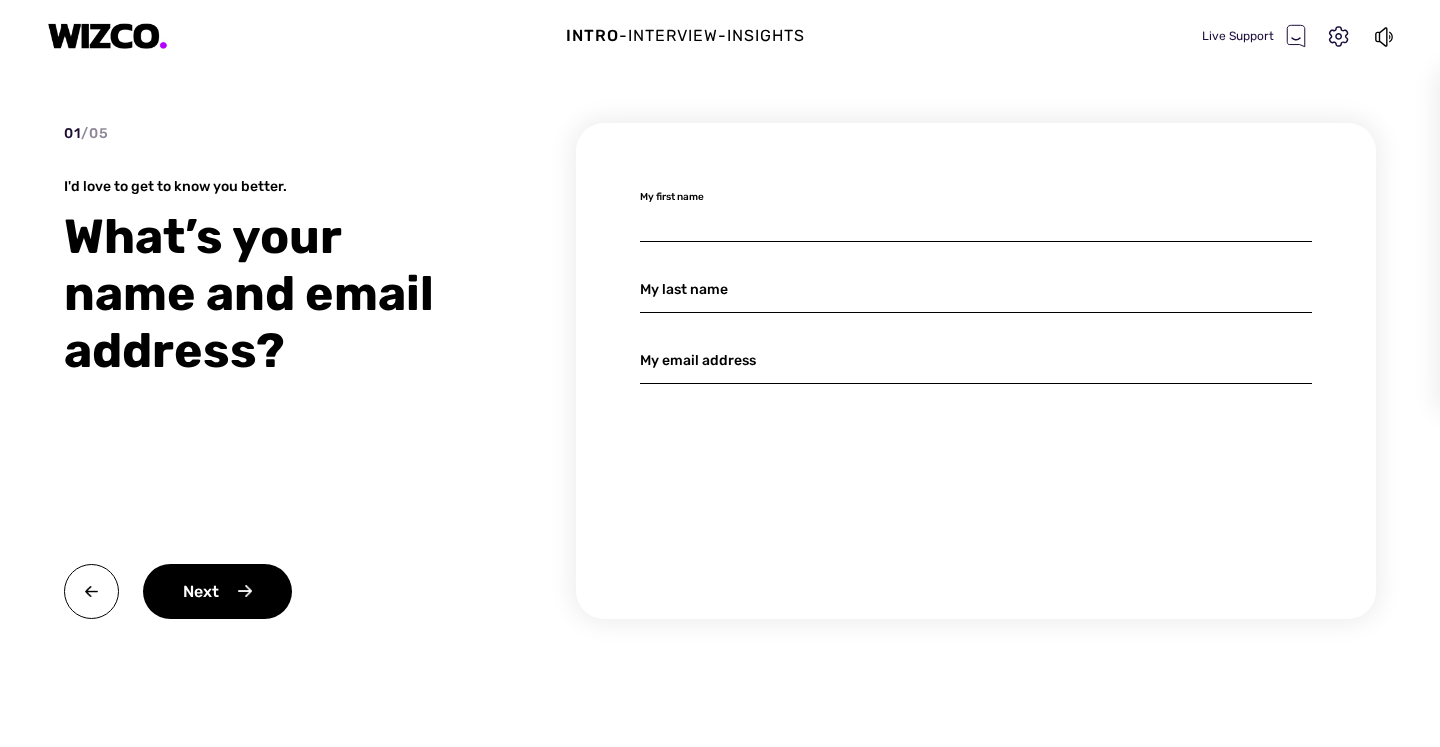 click at bounding box center [976, 218] 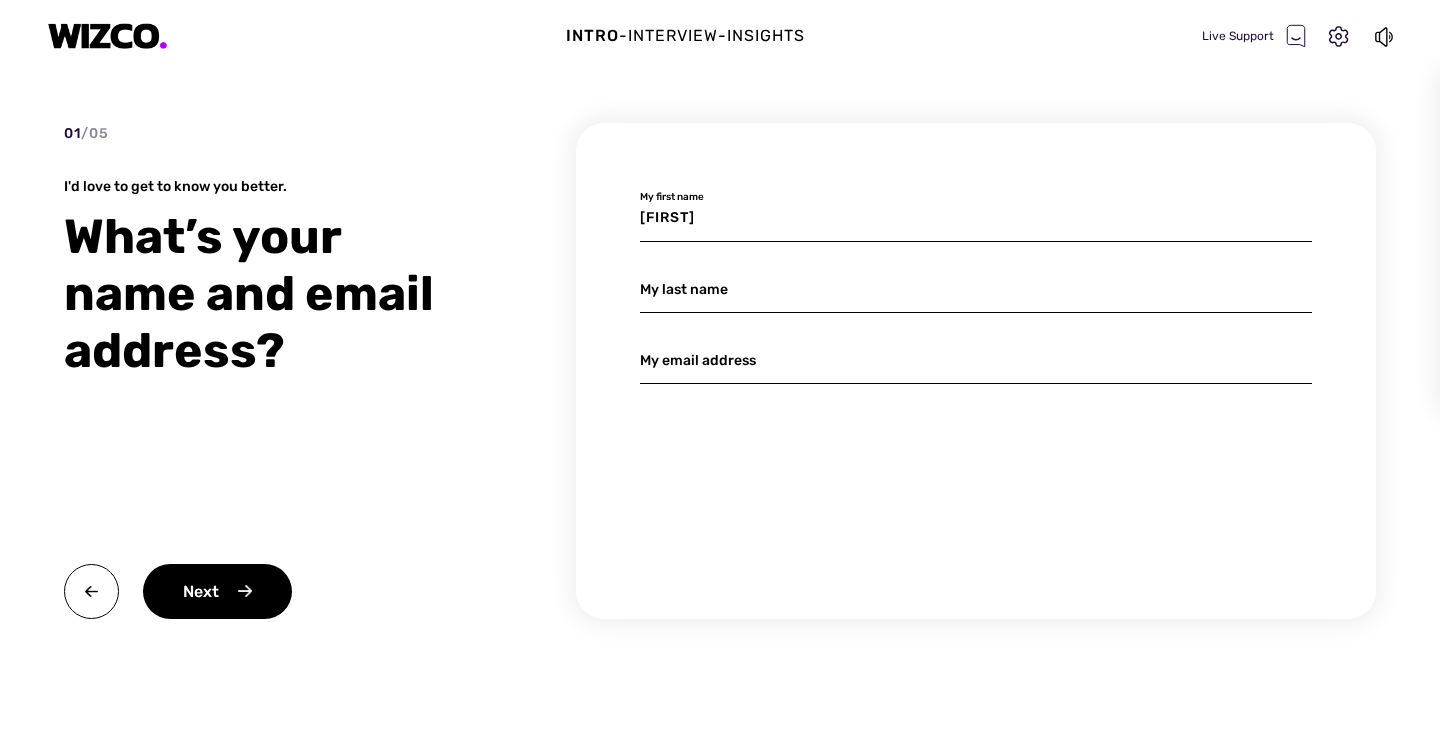 type on "Moroni" 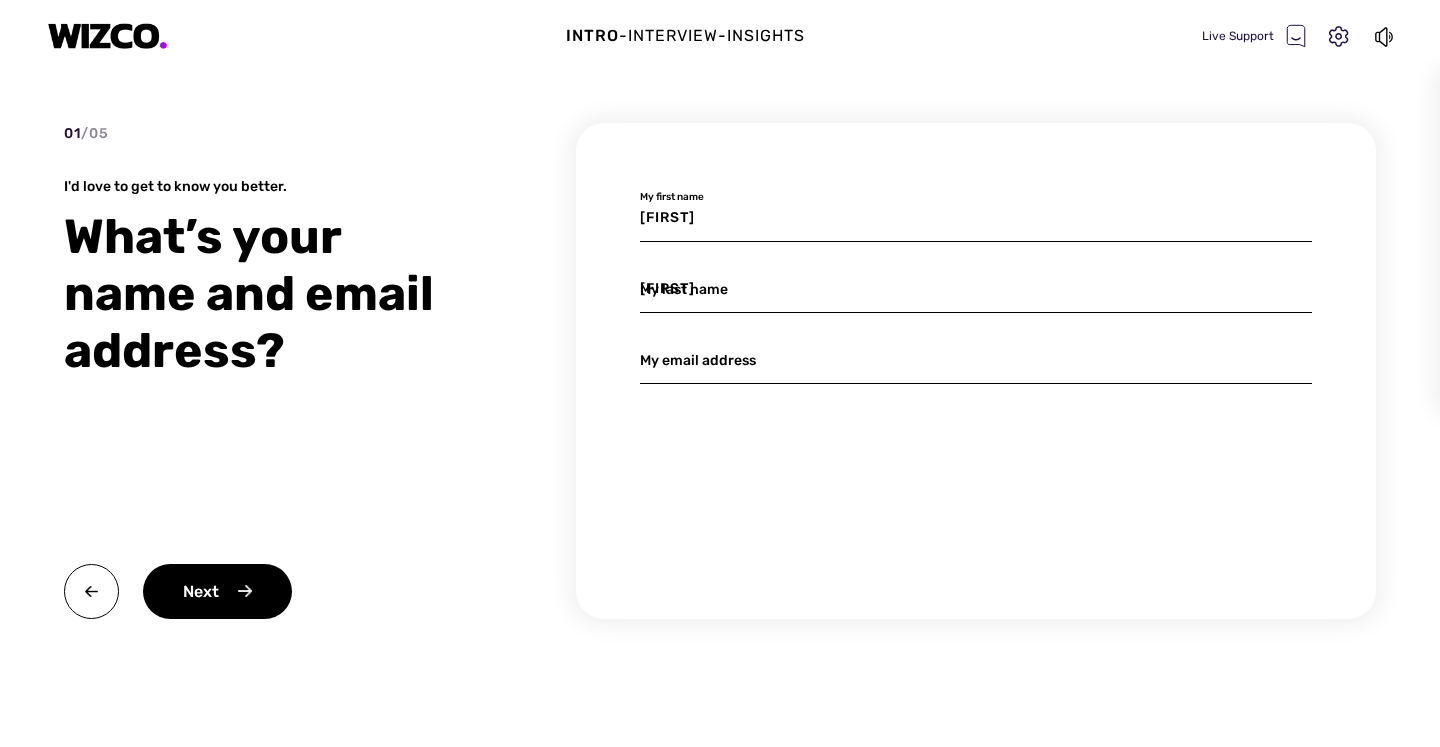 type on "moroniana23@gmail.com" 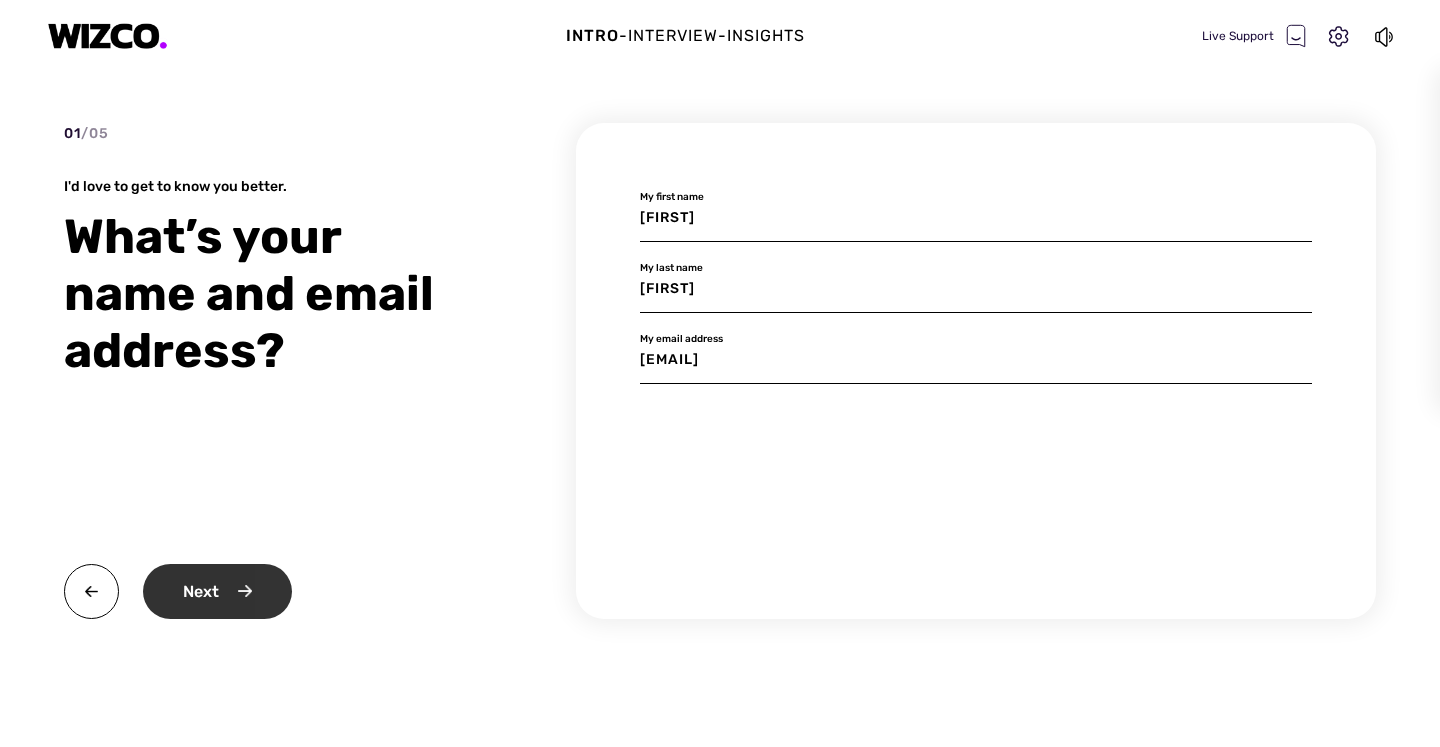 click on "Next" at bounding box center (217, 591) 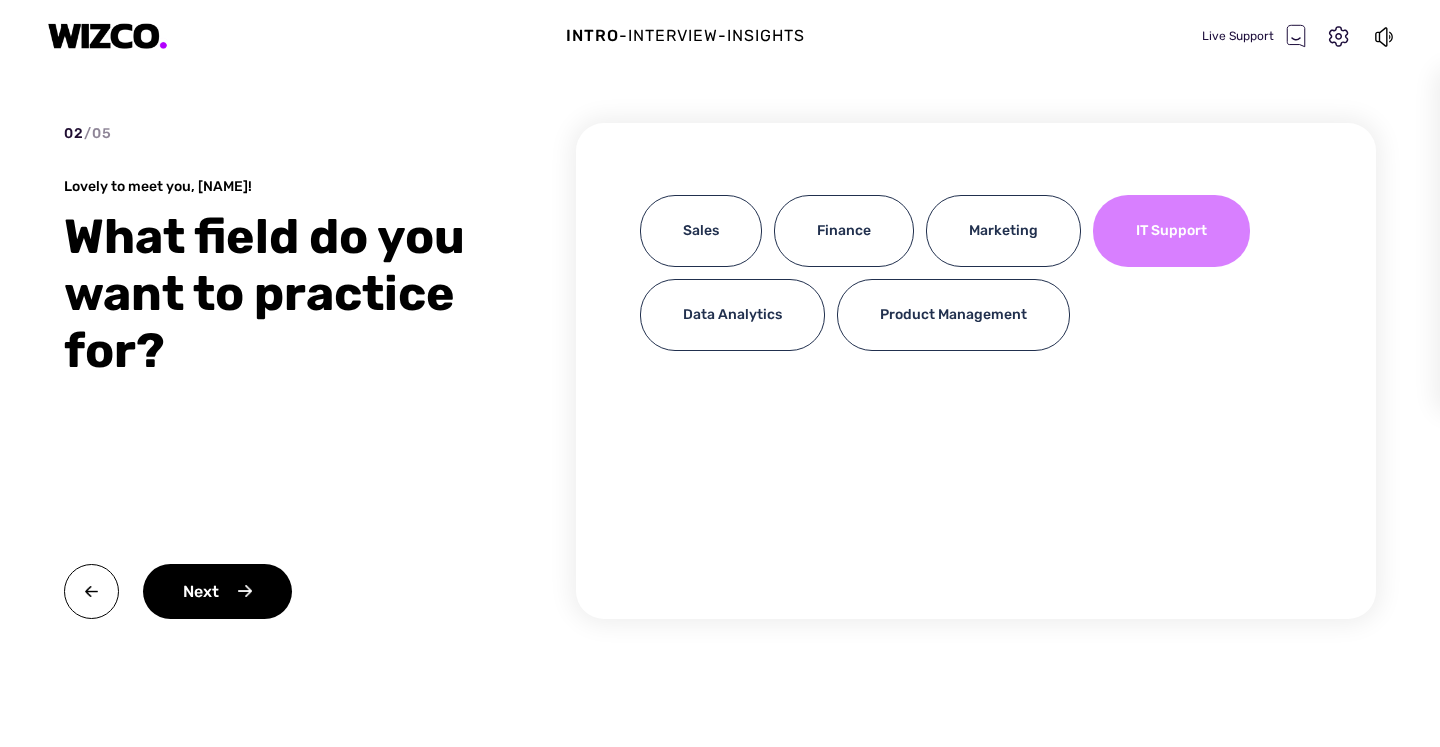click on "IT Support" at bounding box center (1171, 231) 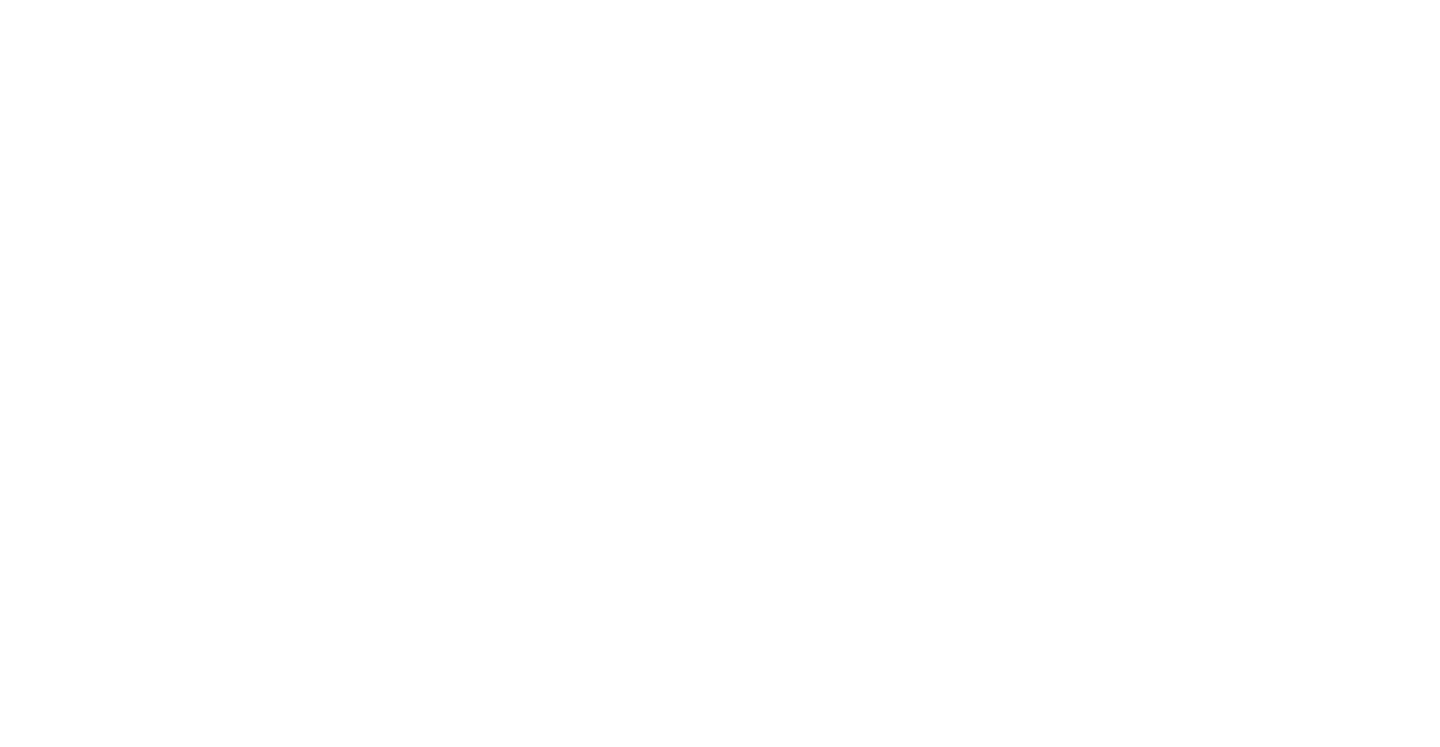 scroll, scrollTop: 0, scrollLeft: 0, axis: both 